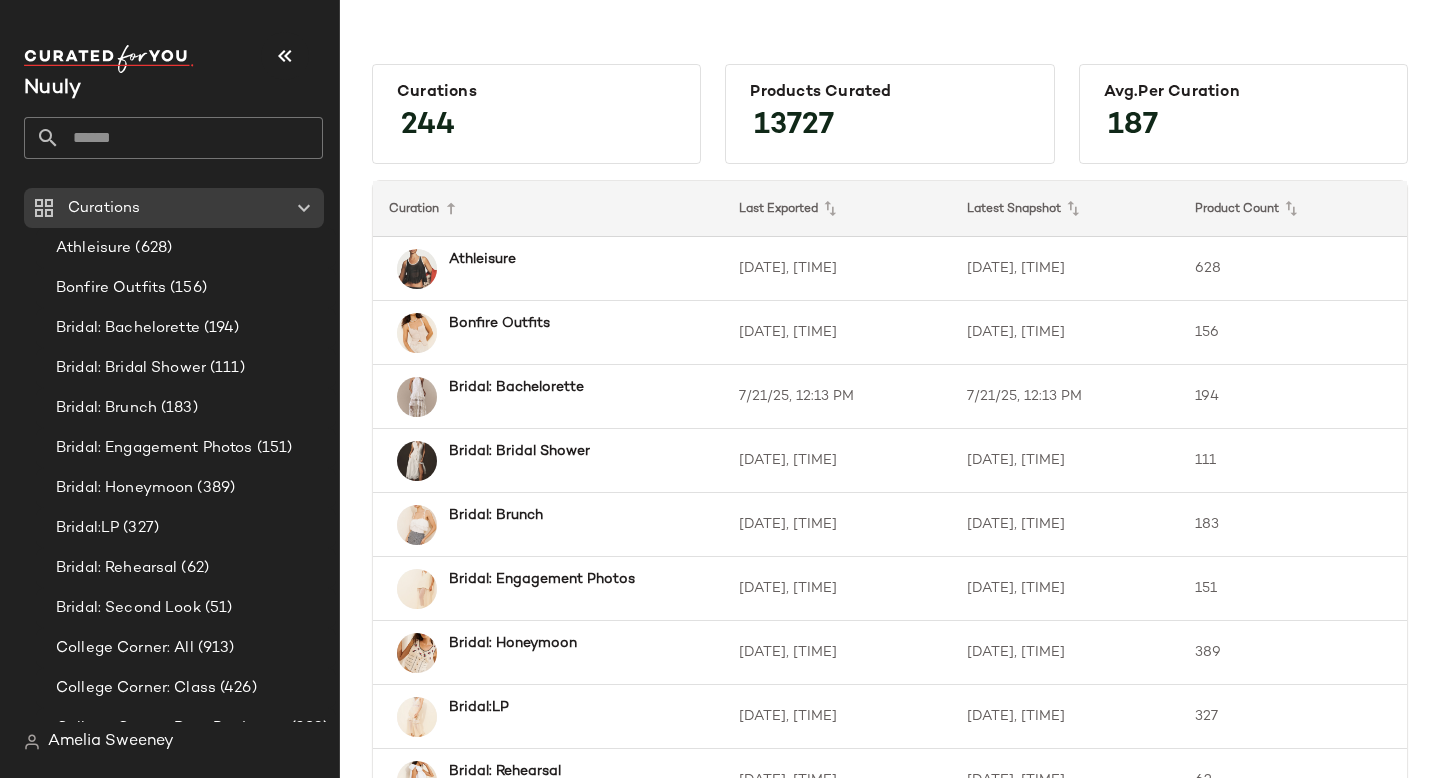 scroll, scrollTop: 0, scrollLeft: 0, axis: both 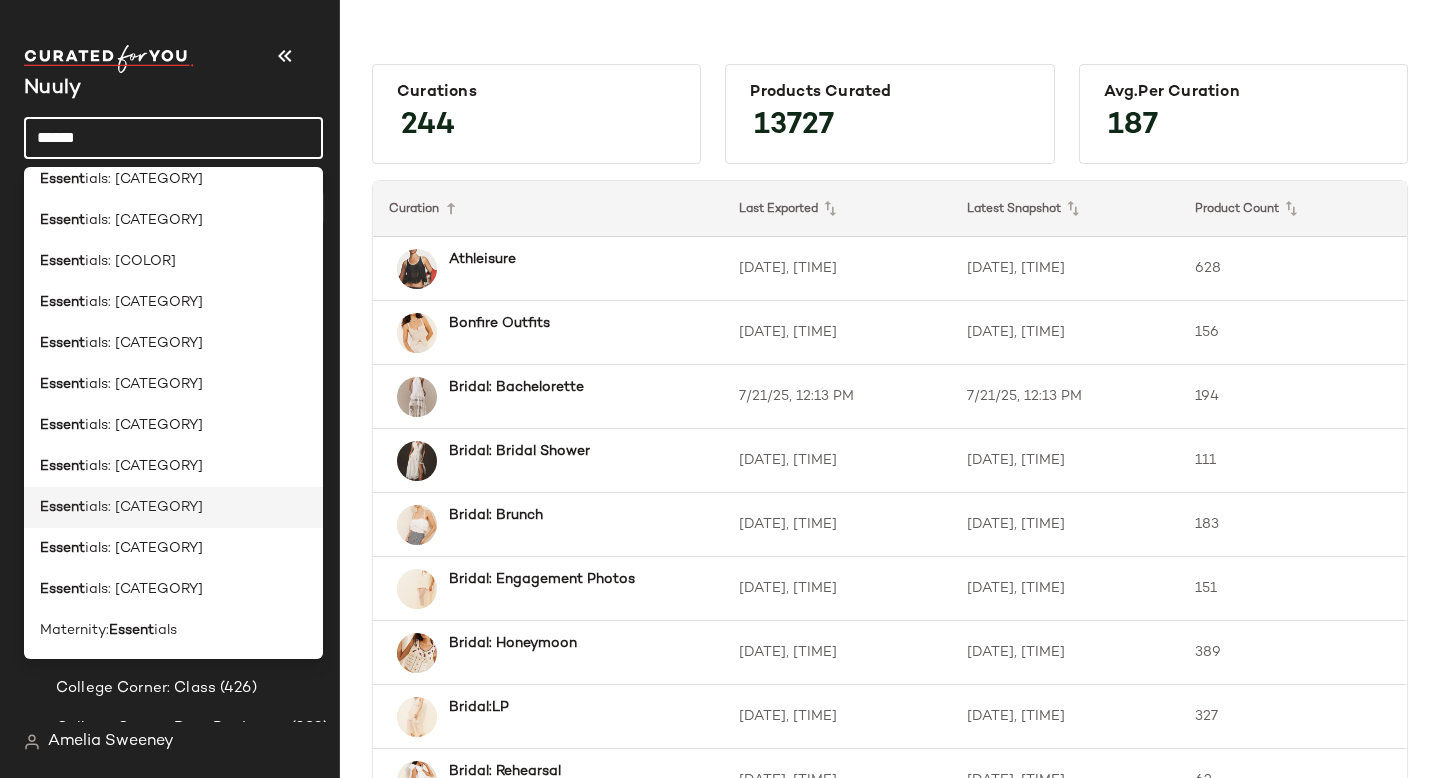 click on "Essent ials: [CATEGORY]" 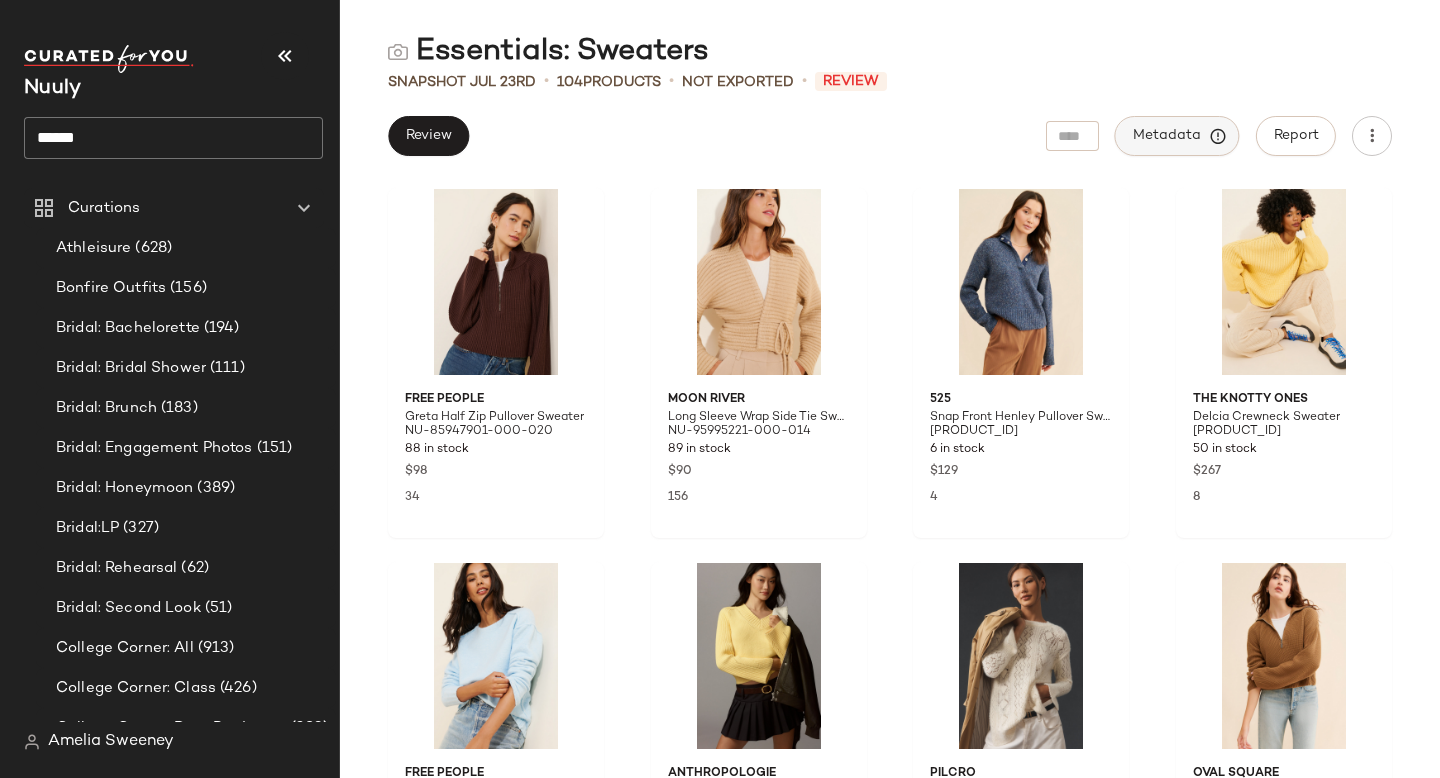 click on "Metadata" at bounding box center [1177, 136] 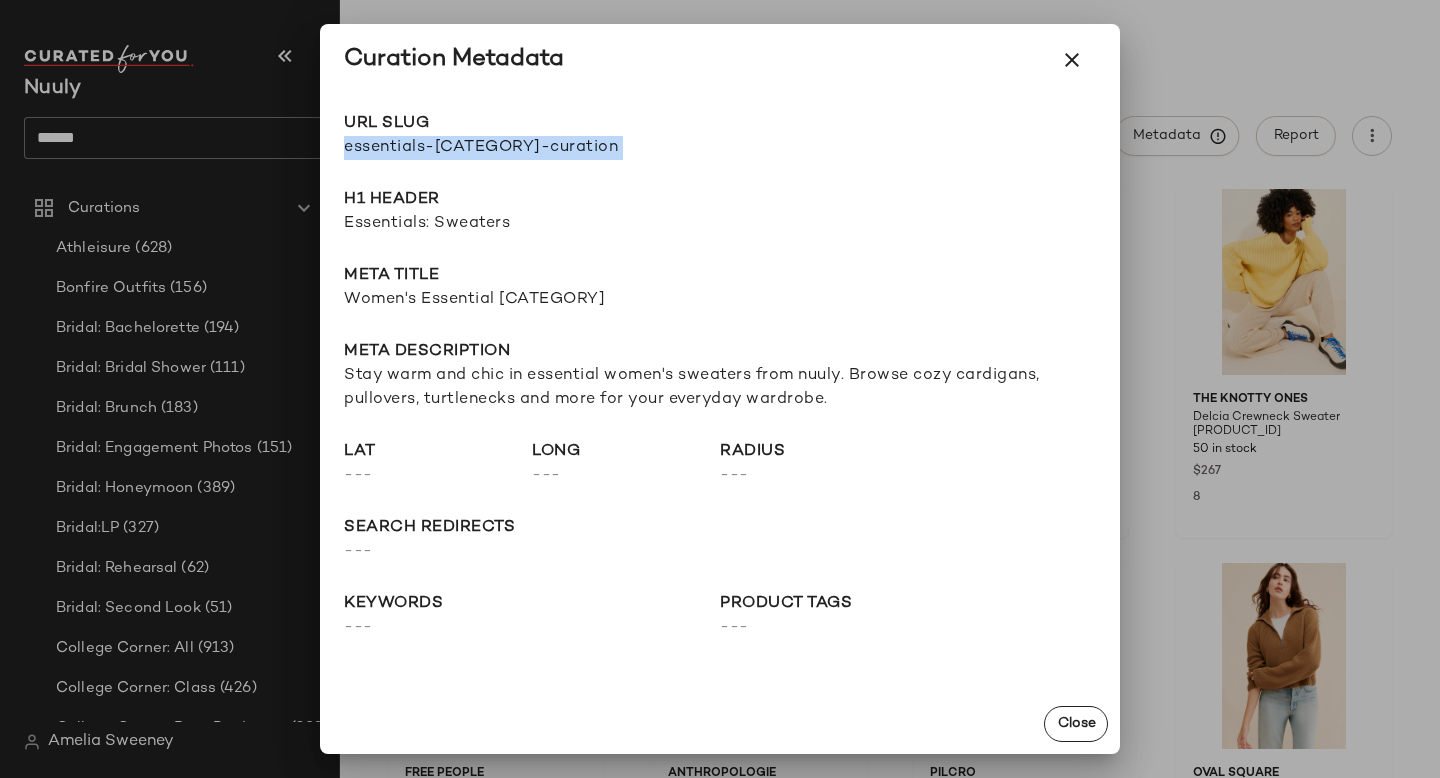 drag, startPoint x: 346, startPoint y: 148, endPoint x: 783, endPoint y: 148, distance: 437 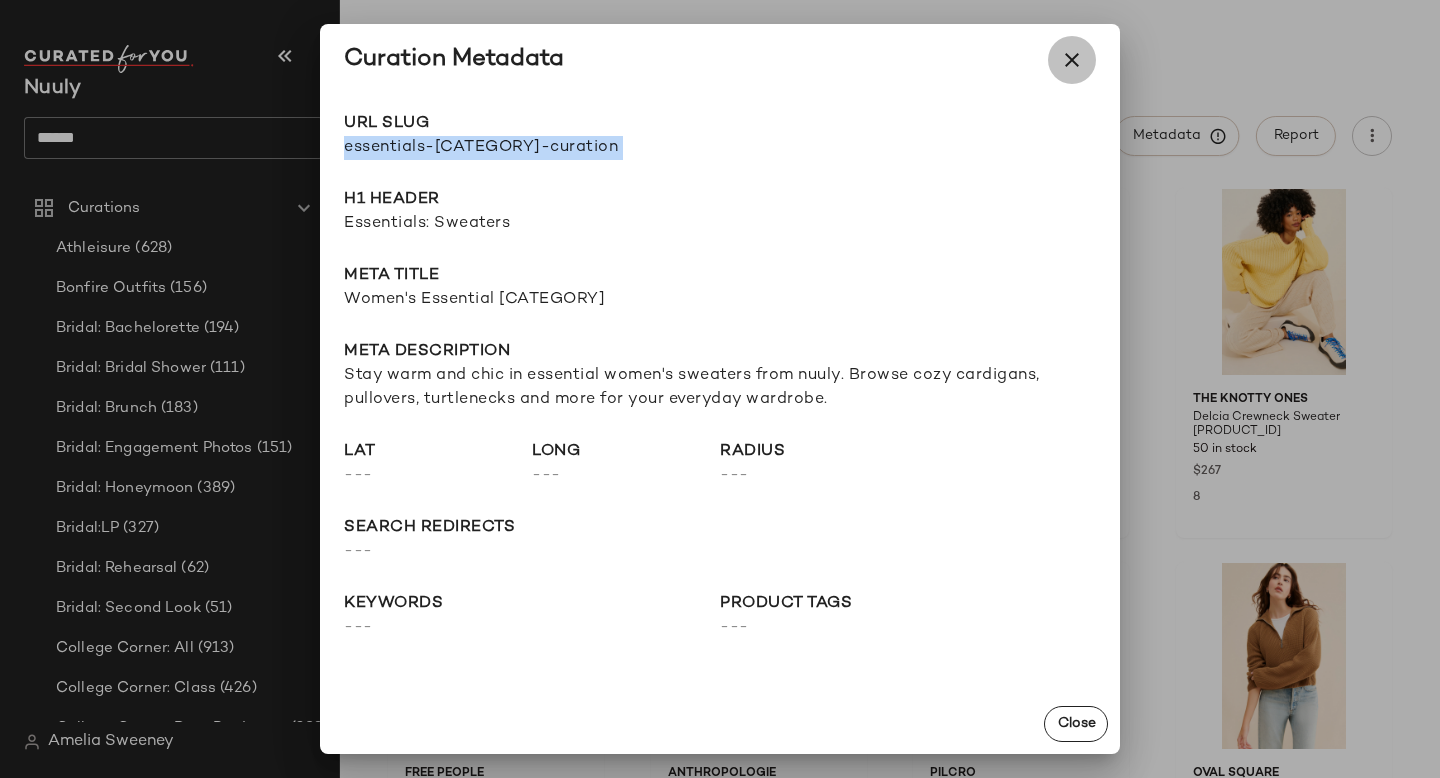 click at bounding box center (1072, 60) 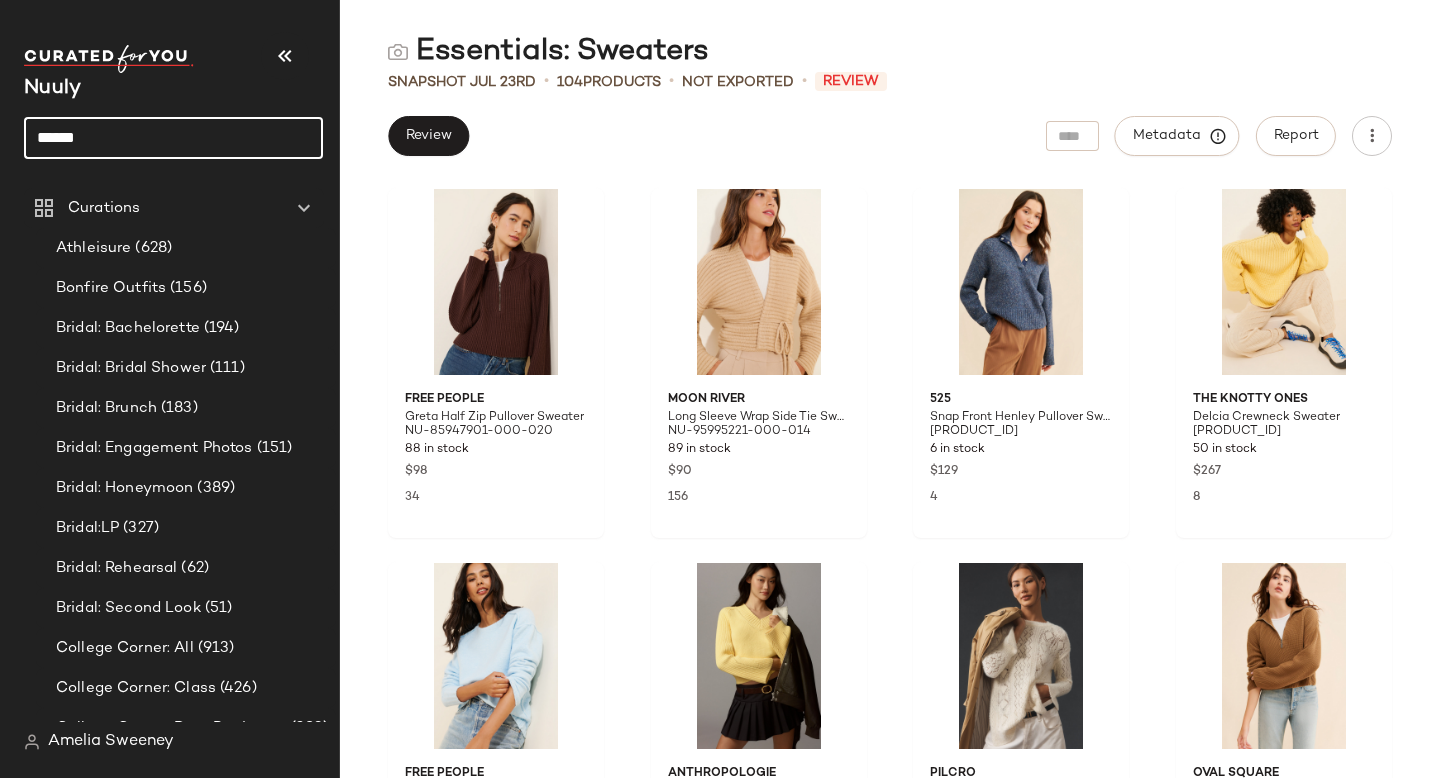click on "******" 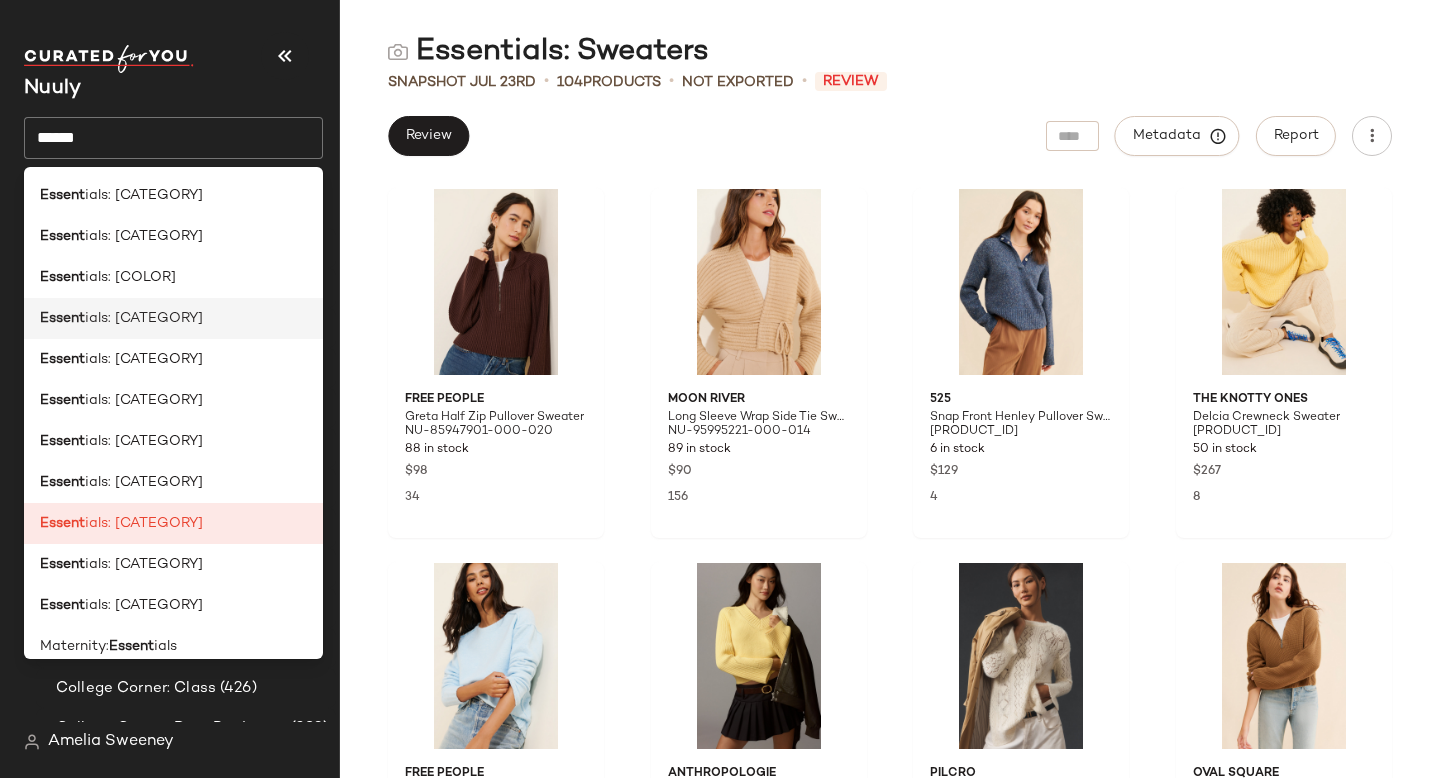 click on "Essent ials: [CATEGORY]" 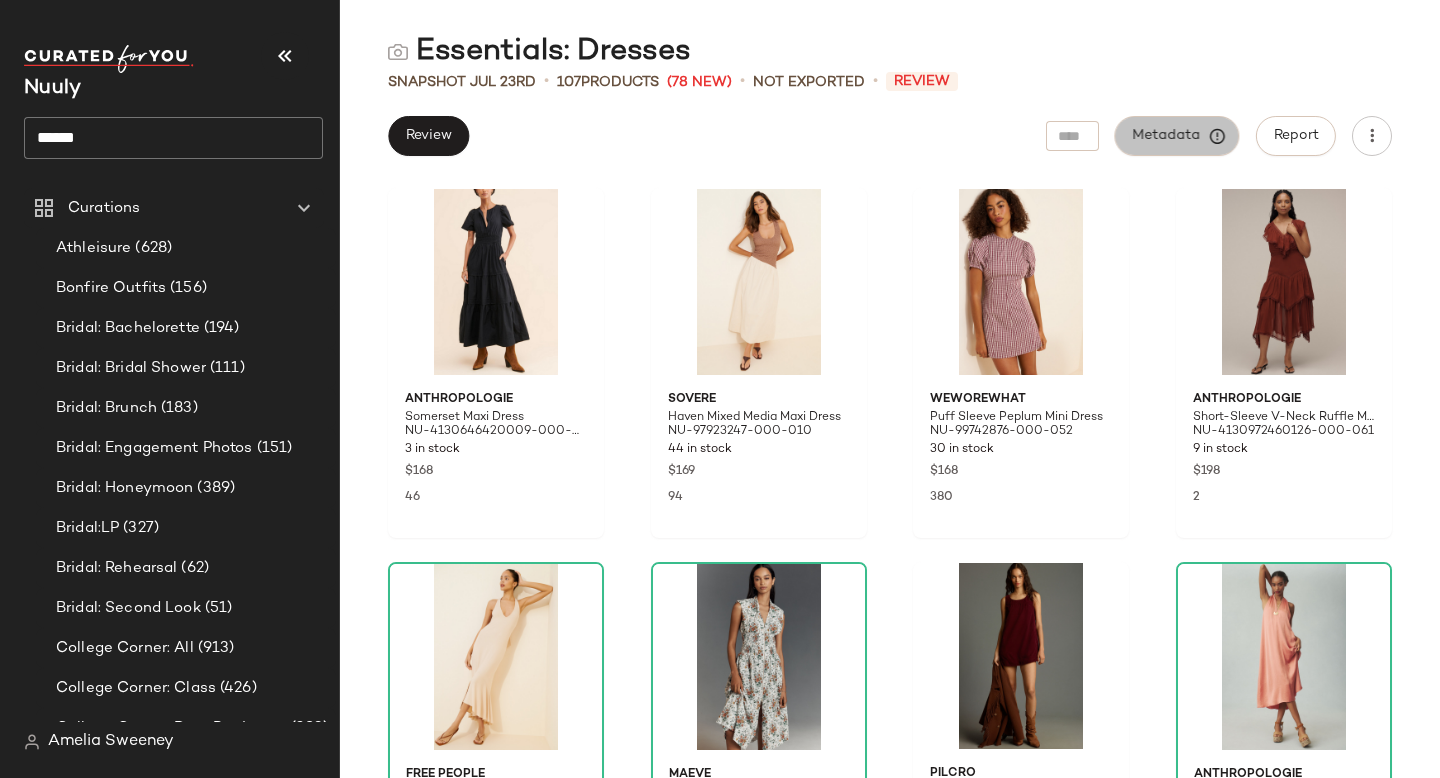 click on "Metadata" 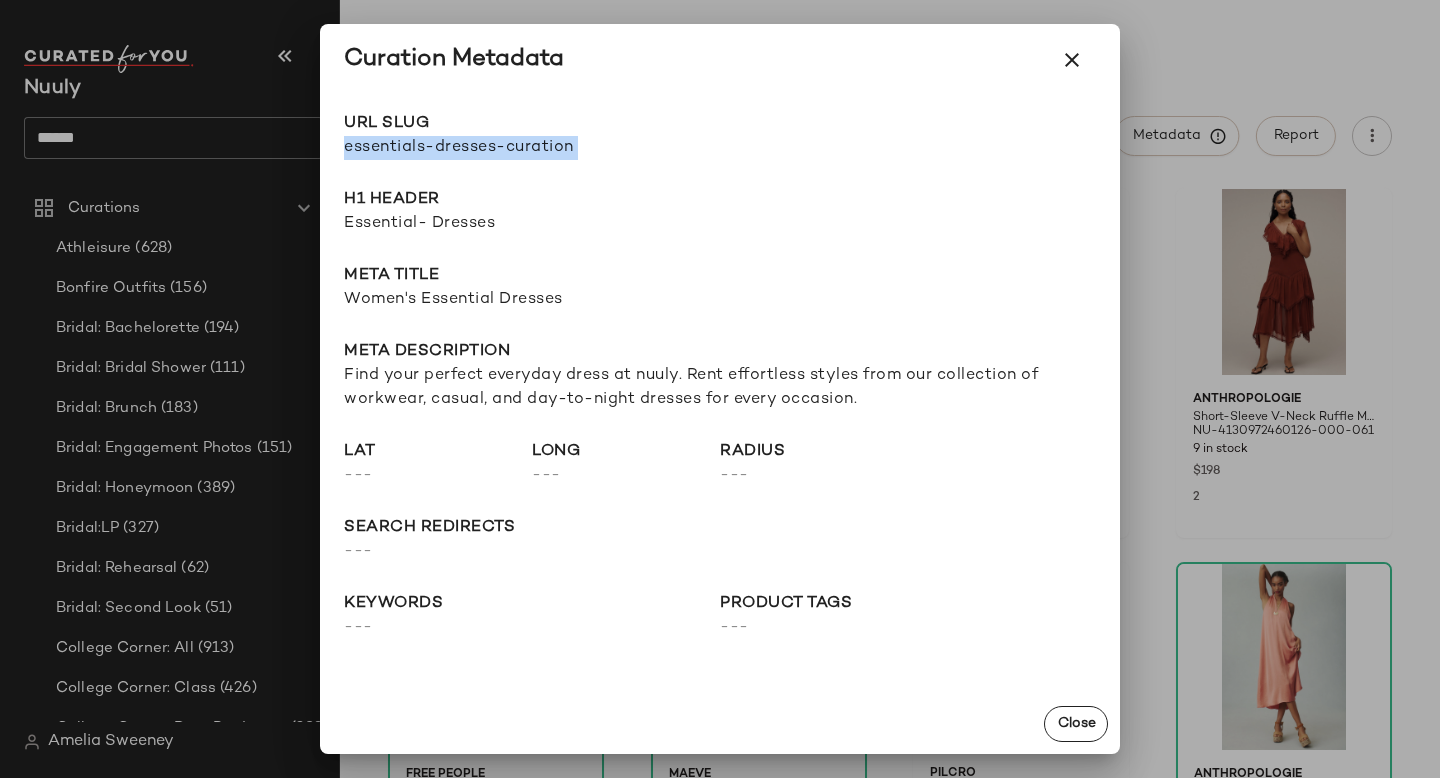 drag, startPoint x: 345, startPoint y: 146, endPoint x: 746, endPoint y: 147, distance: 401.00125 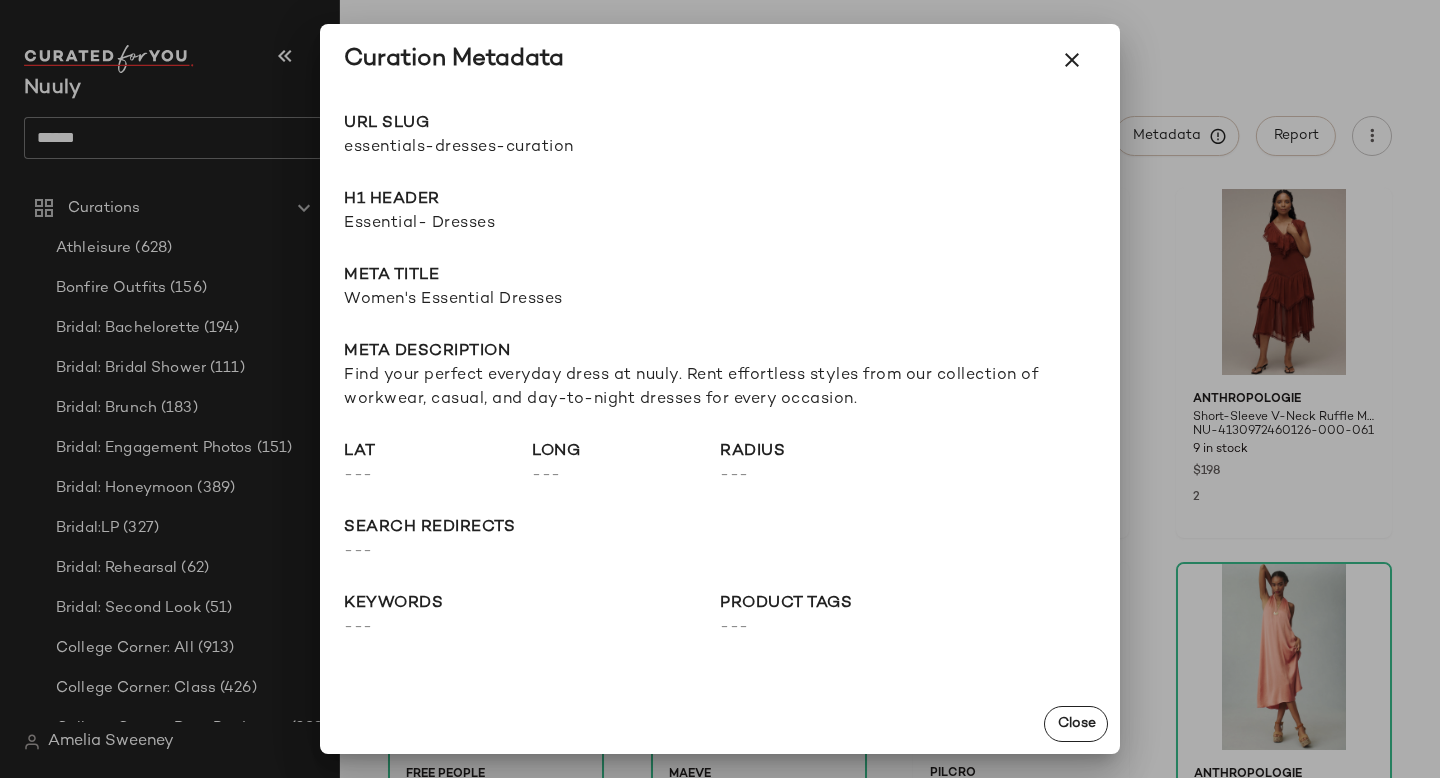 click at bounding box center (720, 389) 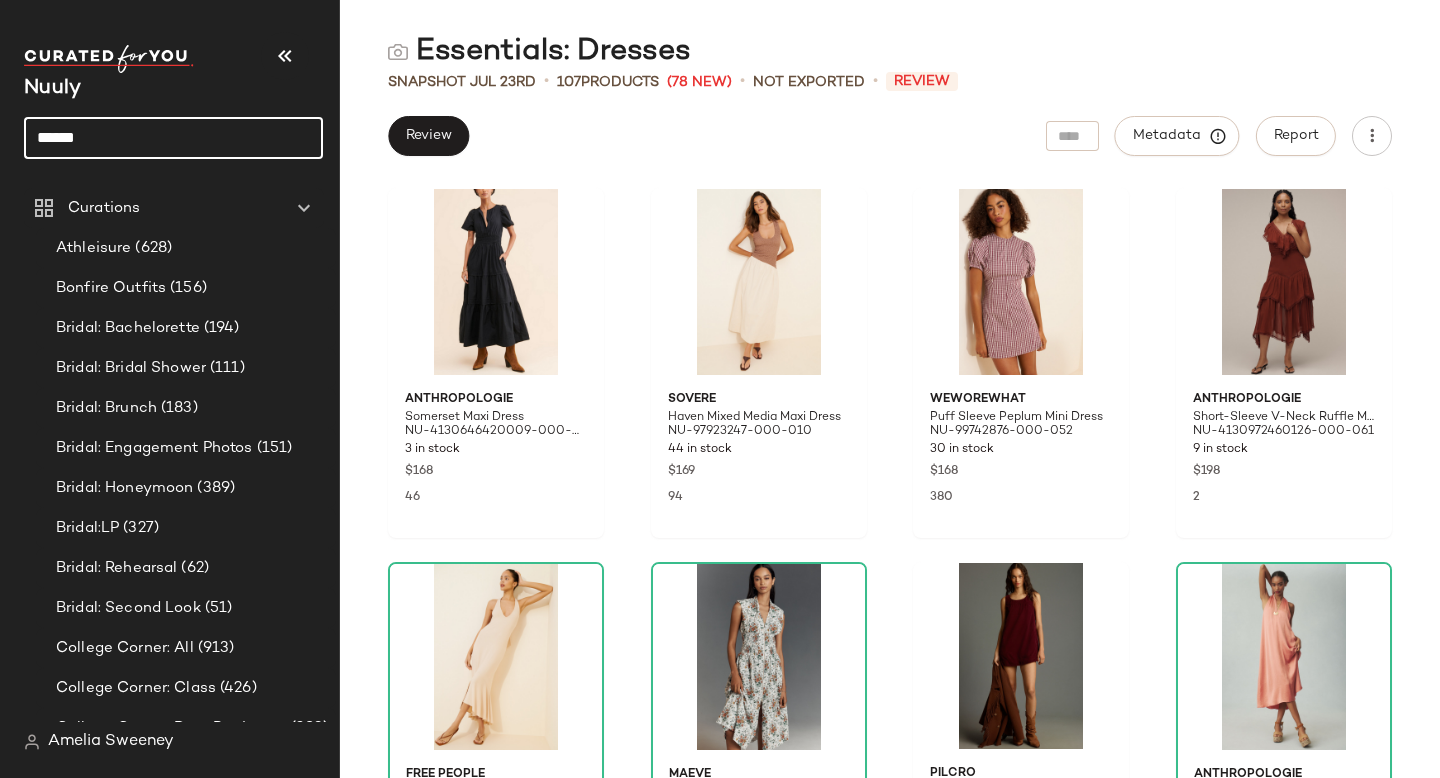 click on "******" 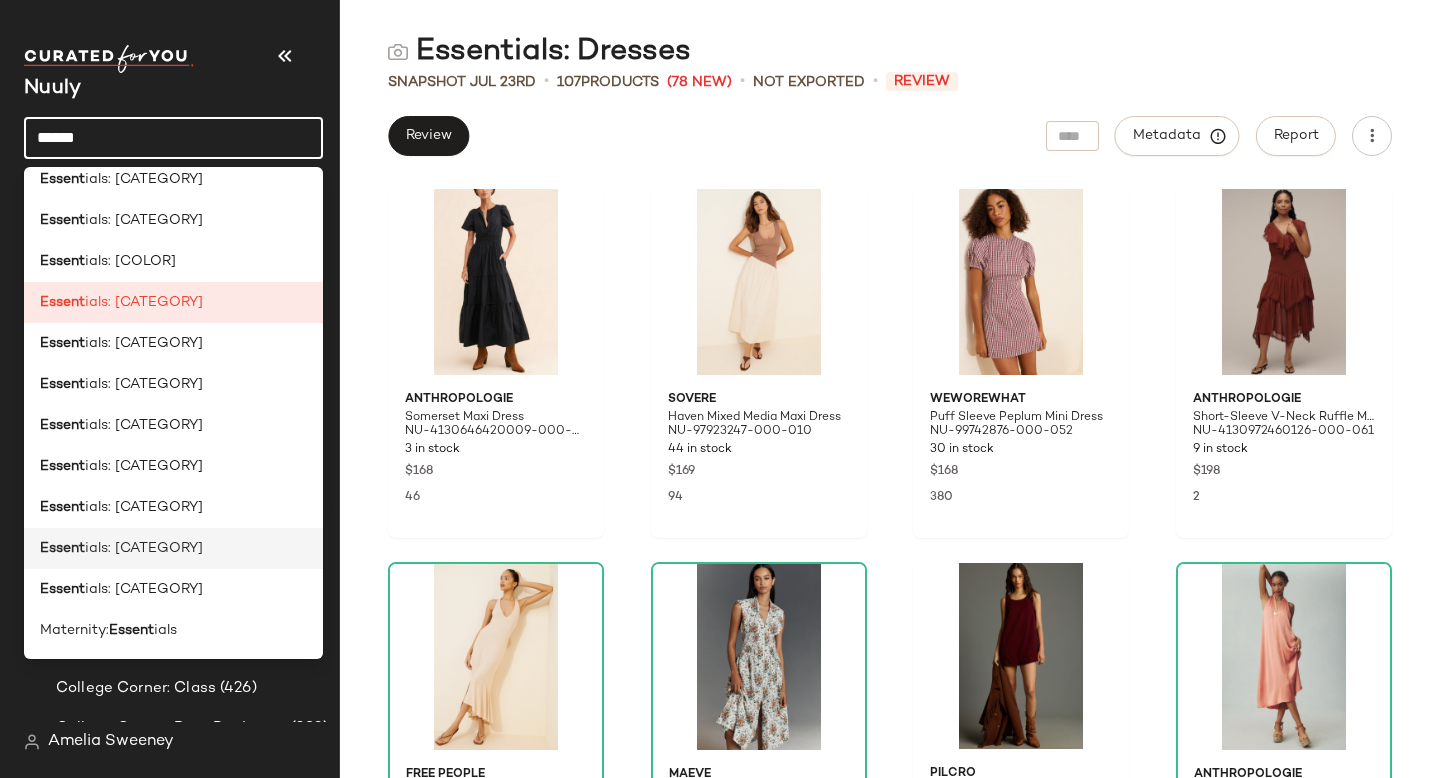 scroll, scrollTop: 0, scrollLeft: 0, axis: both 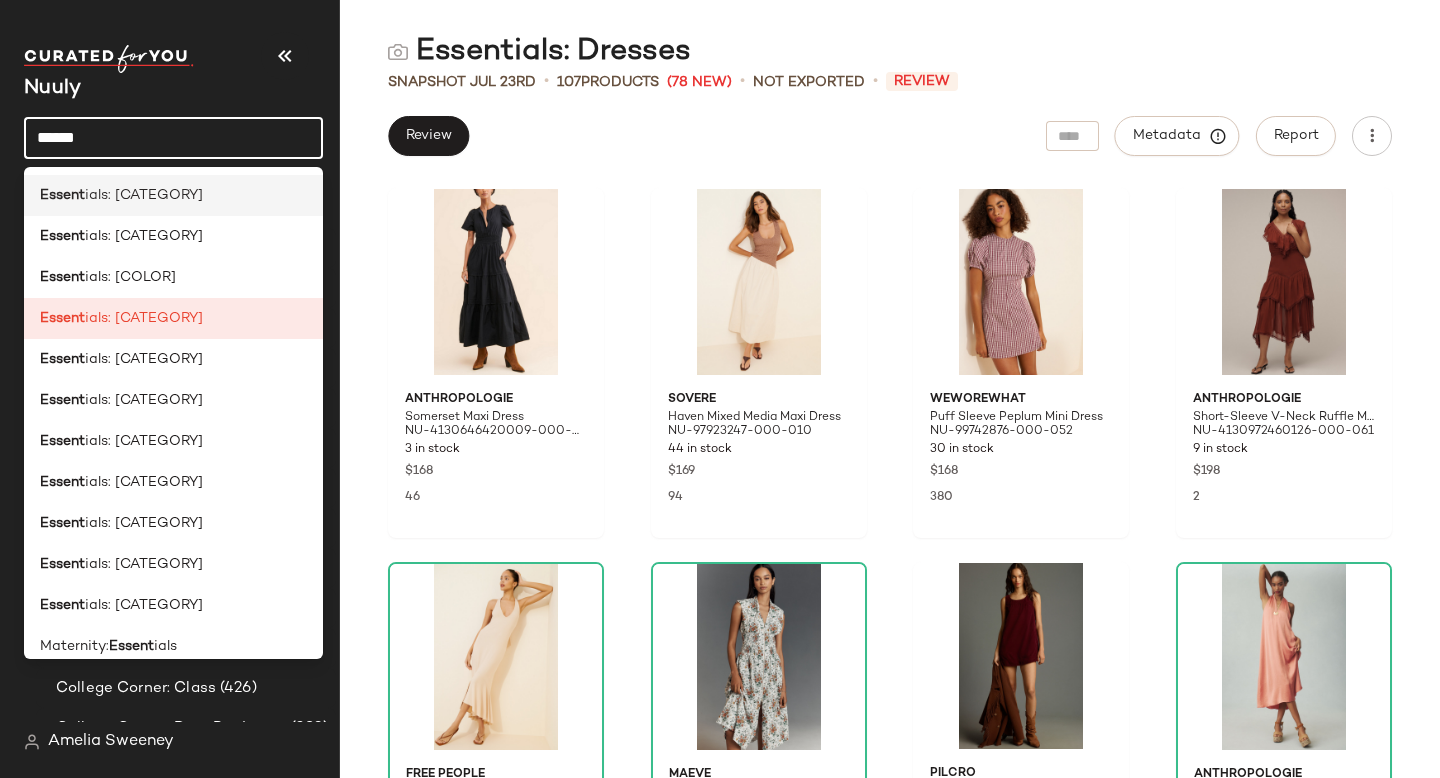 click on "Essent ials: [CATEGORY]" 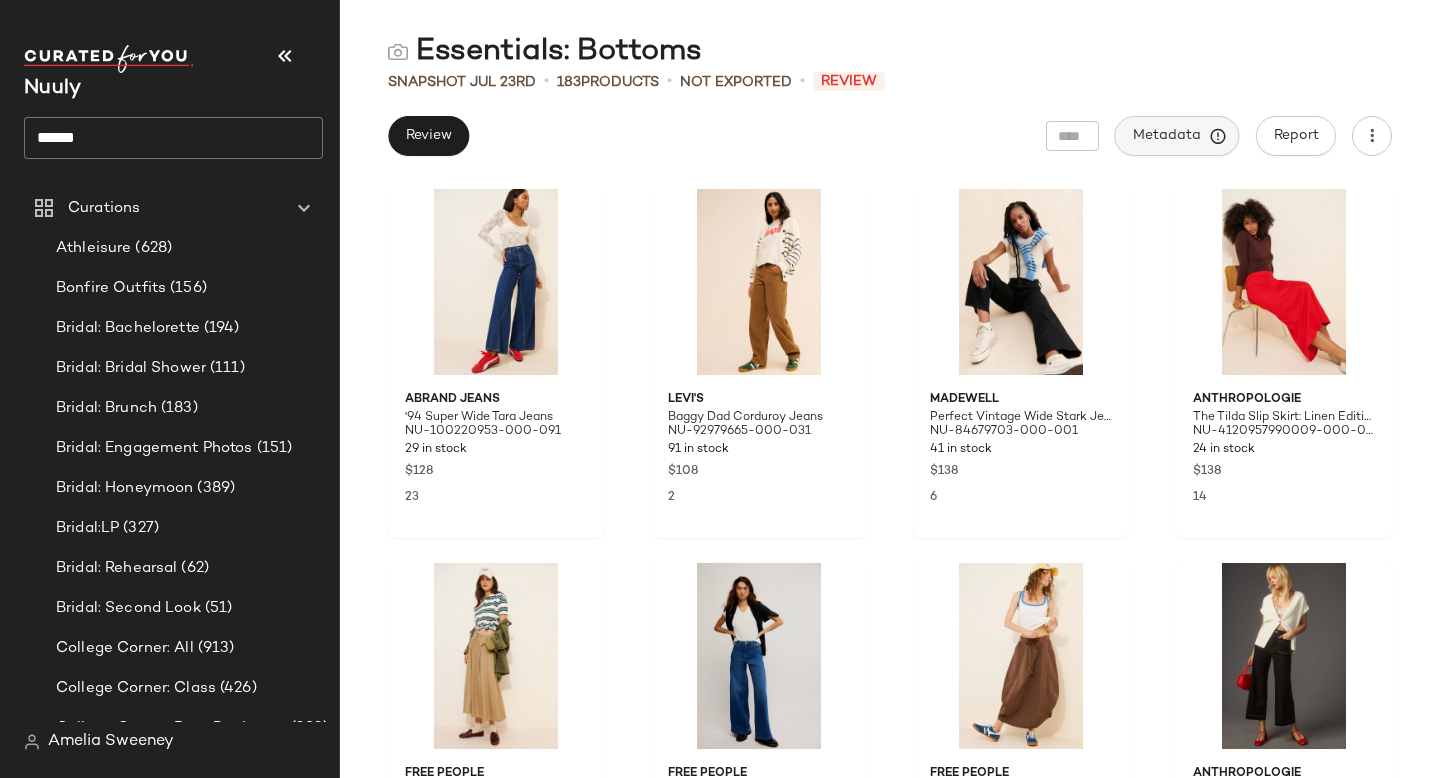 click on "Metadata" 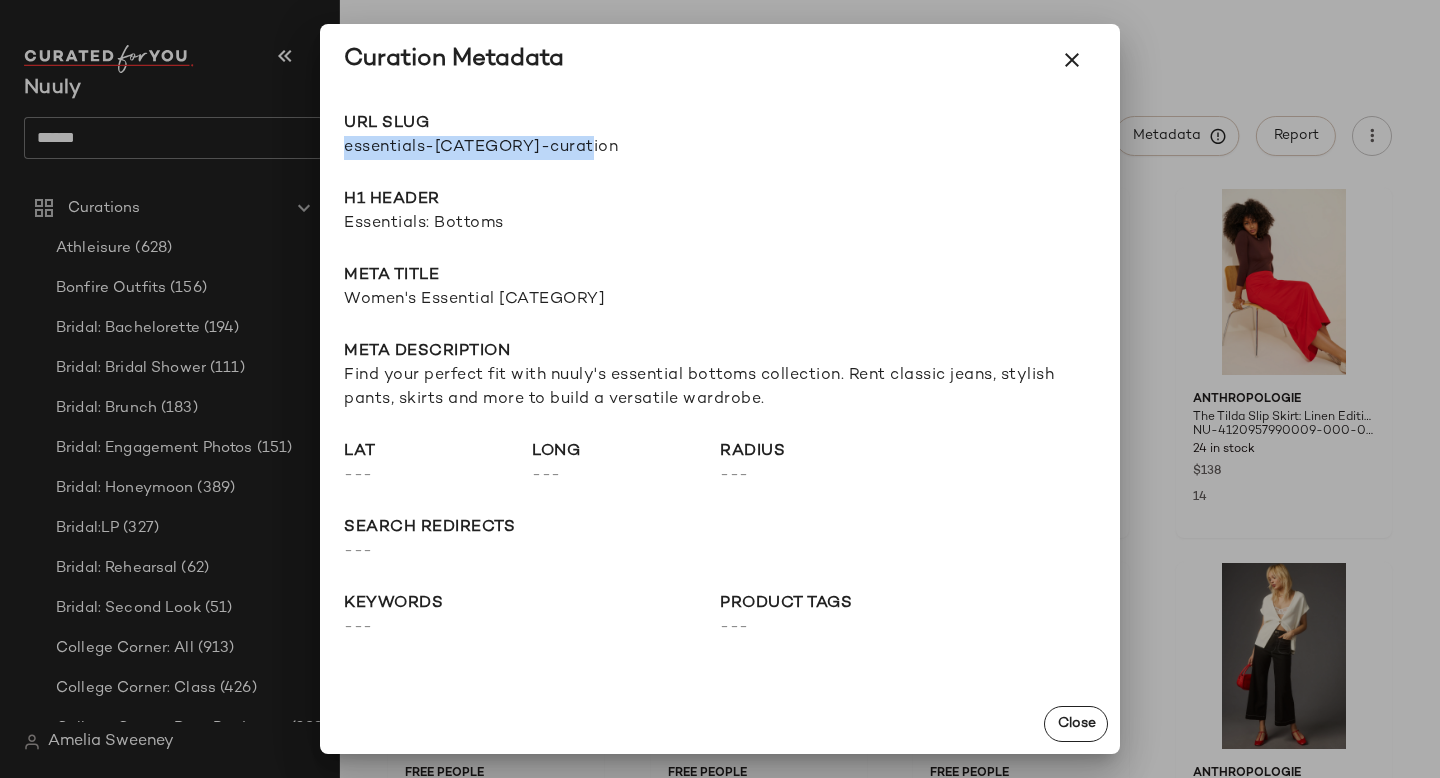 drag, startPoint x: 344, startPoint y: 149, endPoint x: 633, endPoint y: 149, distance: 289 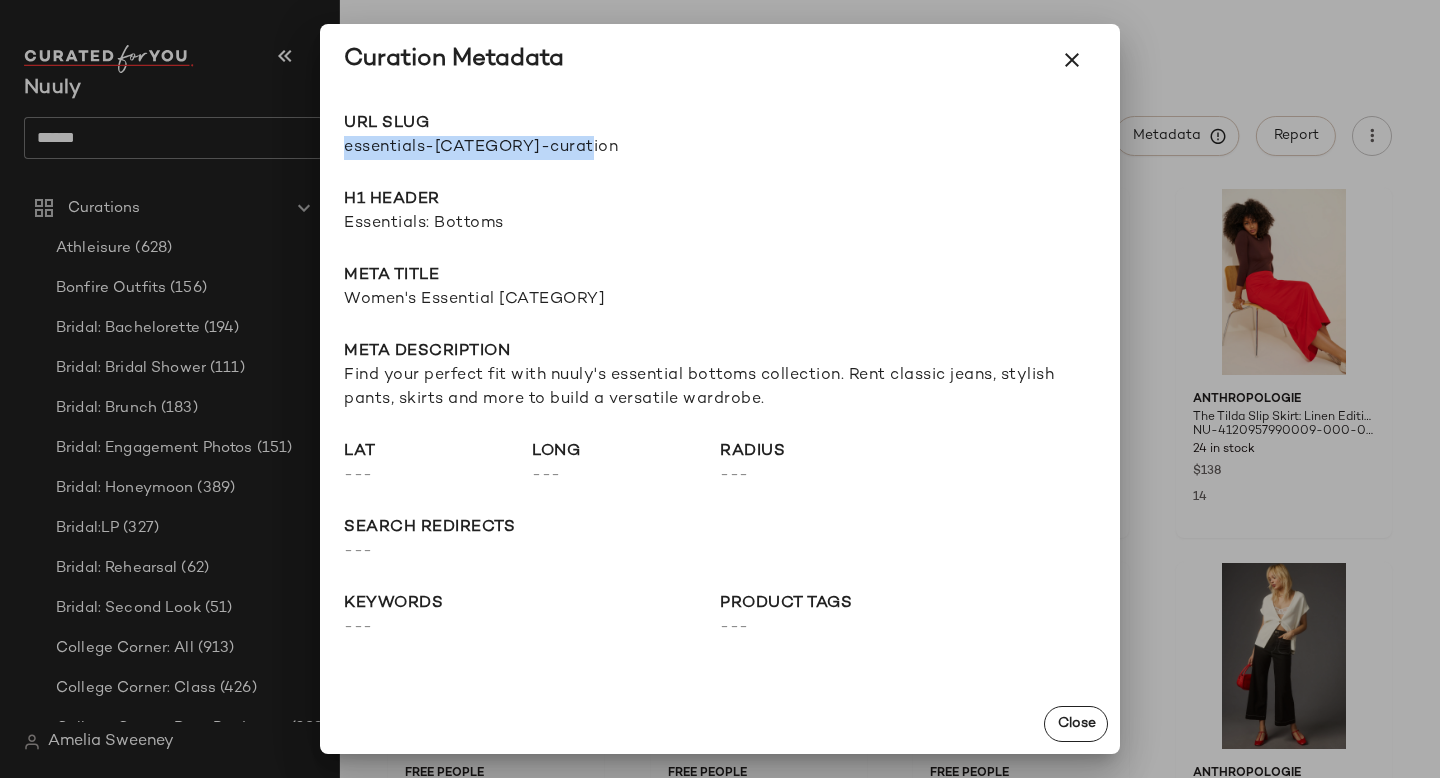 copy on "essentials-[CATEGORY]-curation" 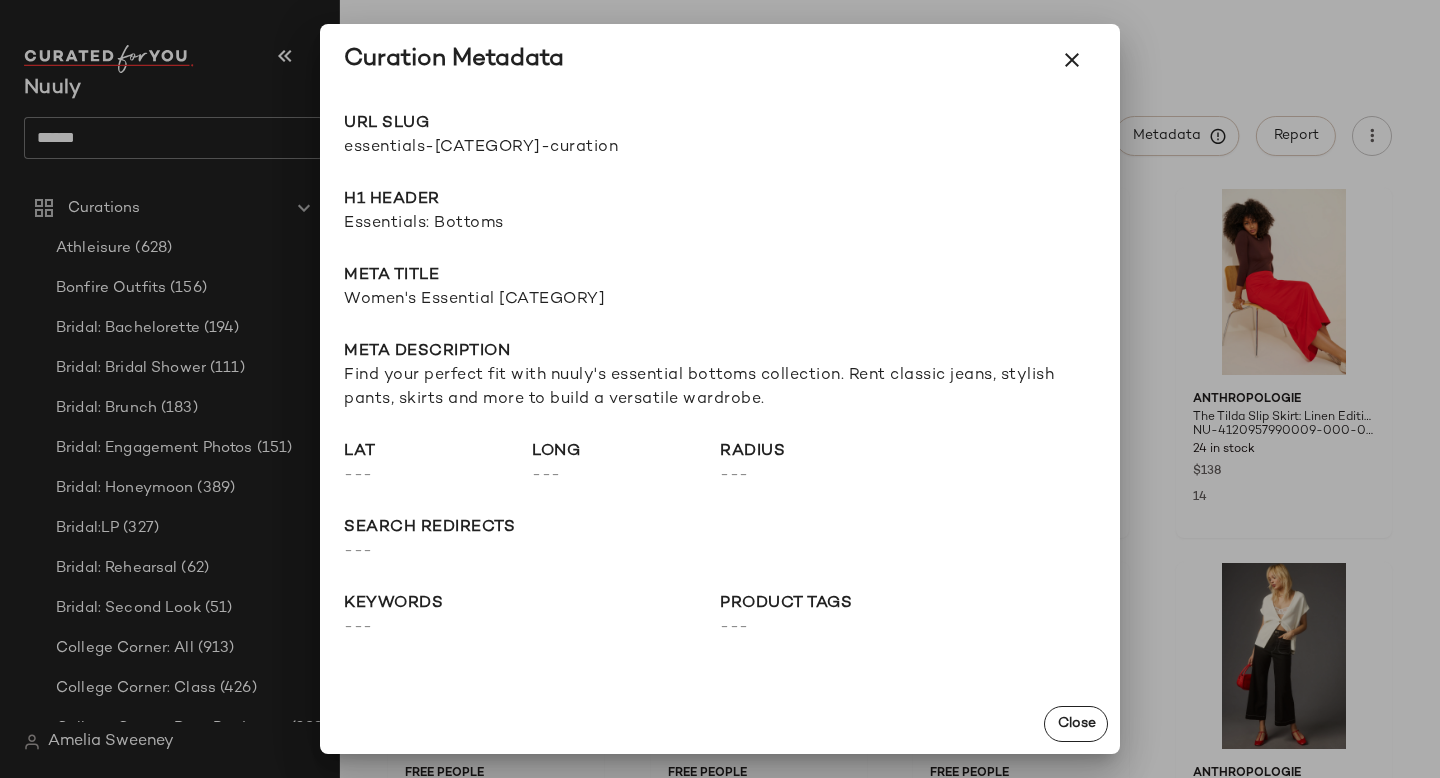 click at bounding box center [720, 389] 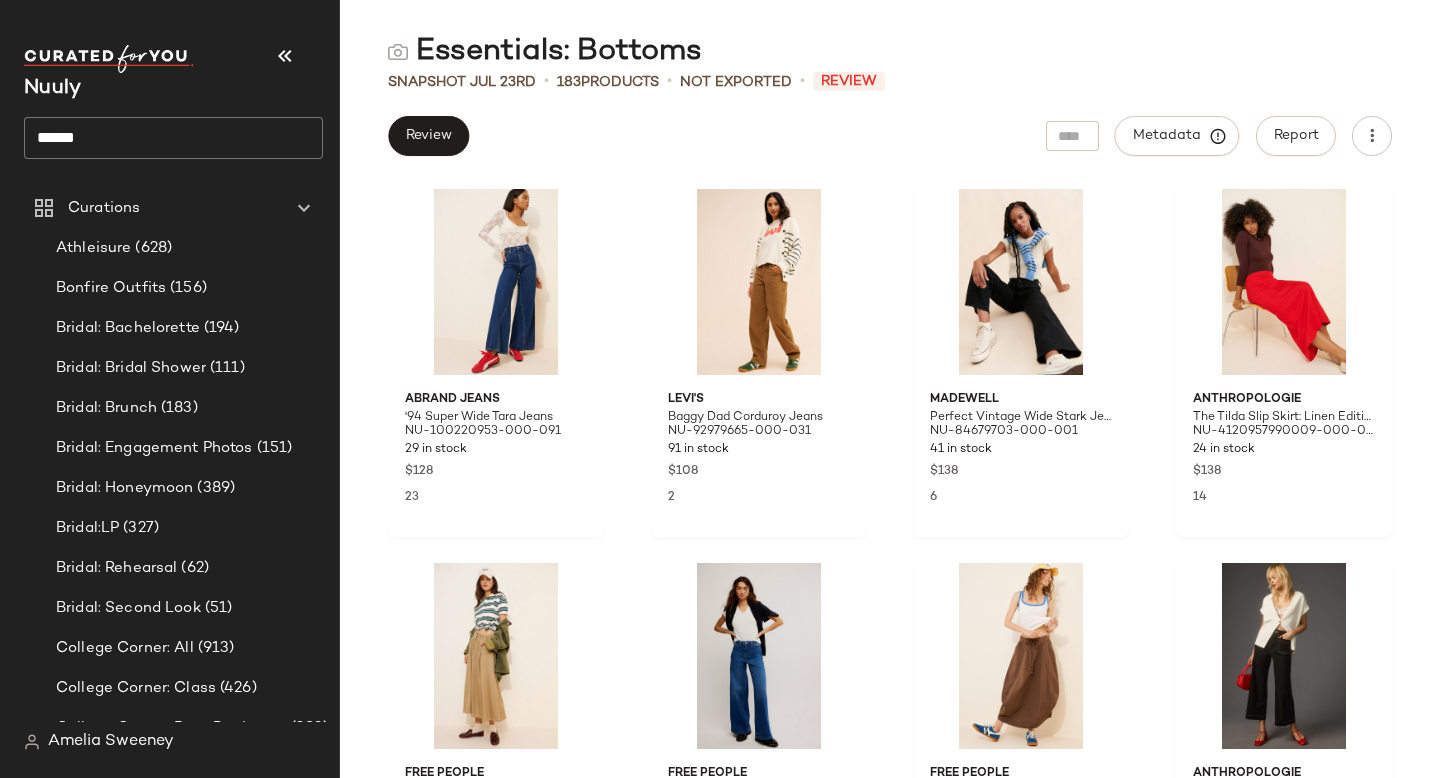 click on "******" 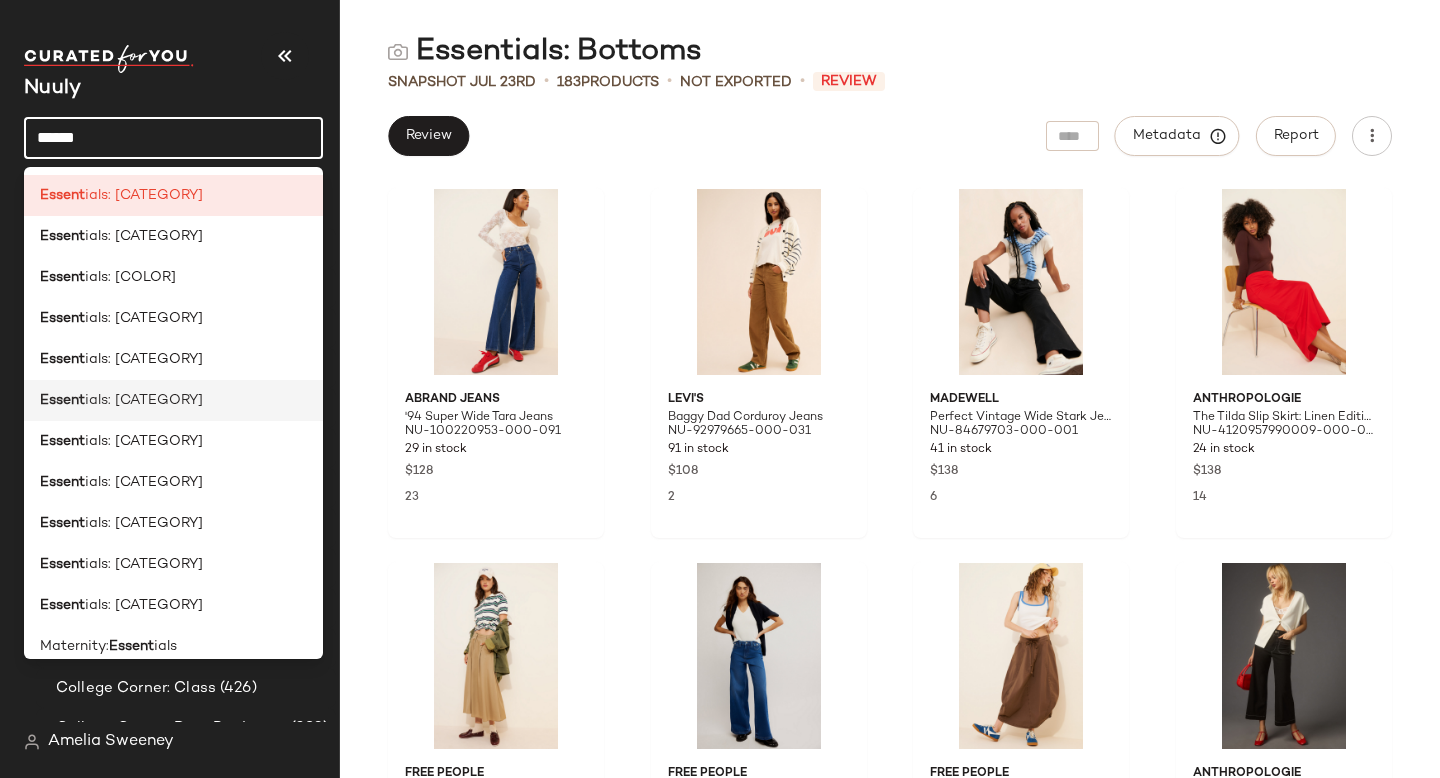 click on "ials: [CATEGORY]" at bounding box center (144, 400) 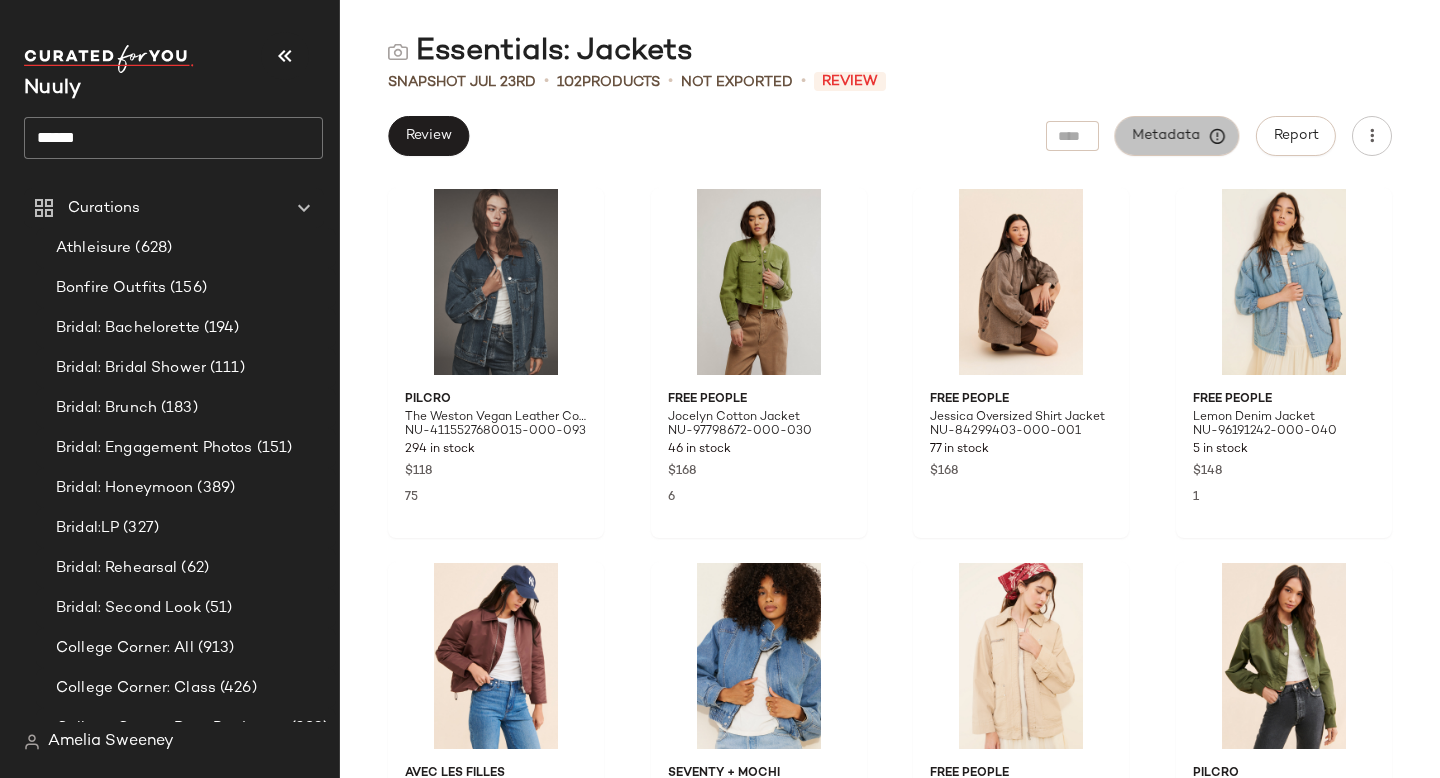 click on "Metadata" at bounding box center [1177, 136] 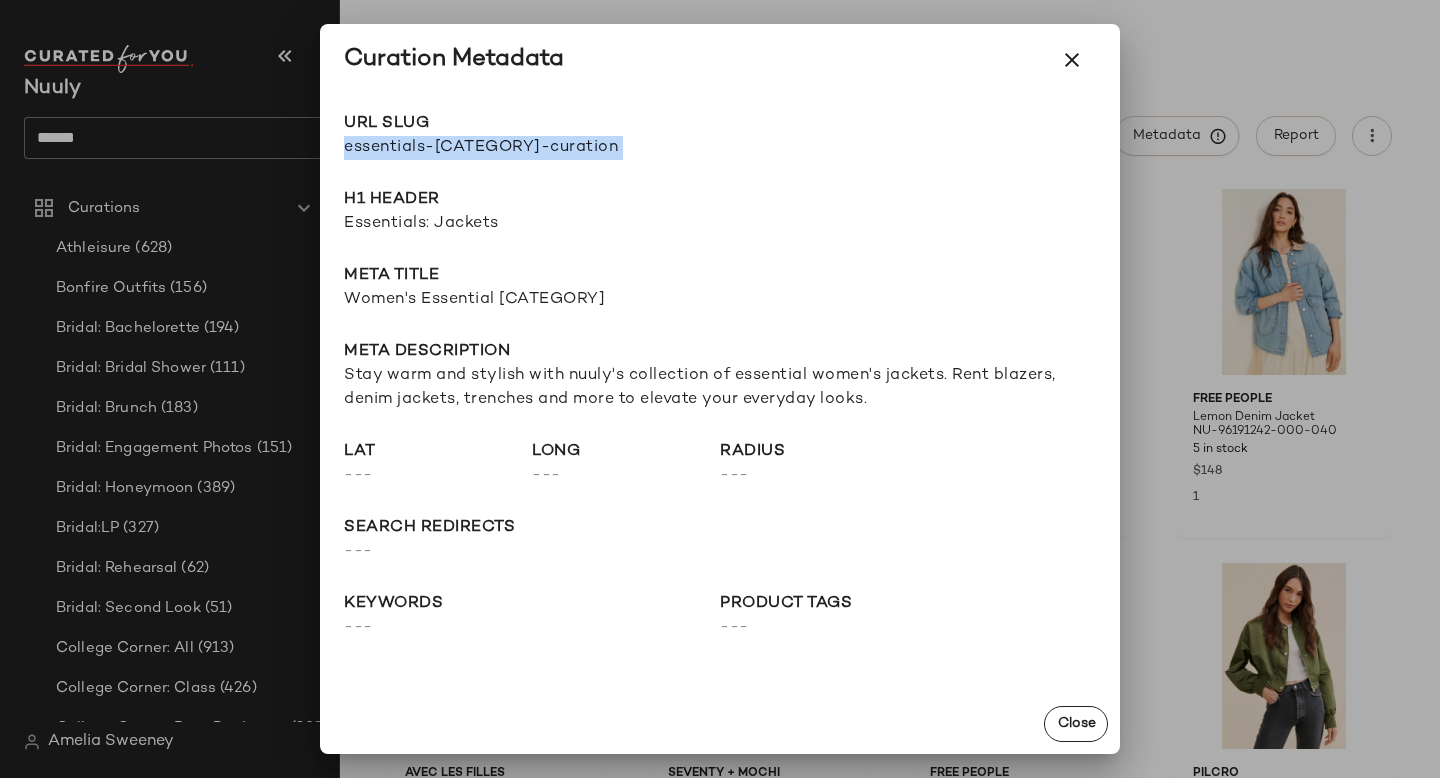 drag, startPoint x: 344, startPoint y: 150, endPoint x: 752, endPoint y: 150, distance: 408 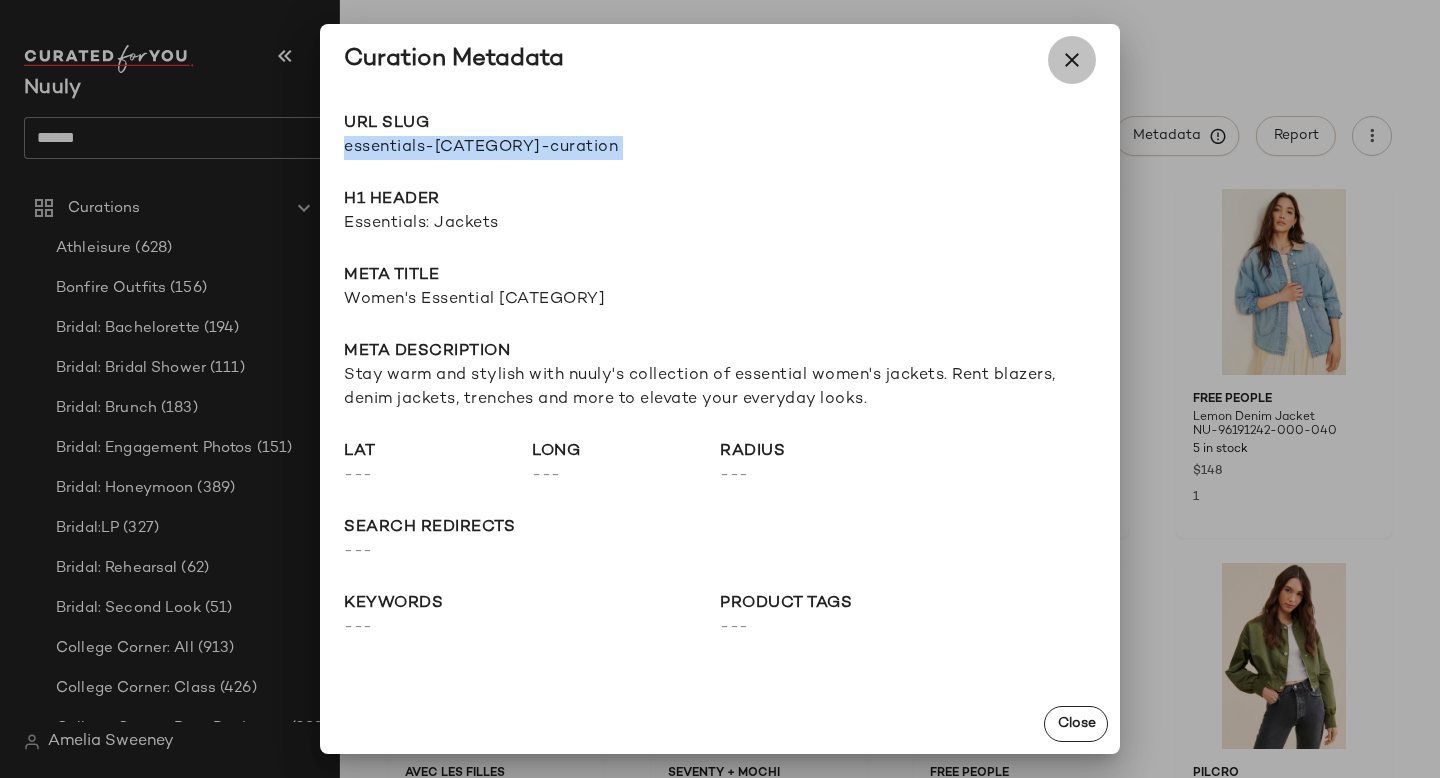 click at bounding box center [1072, 60] 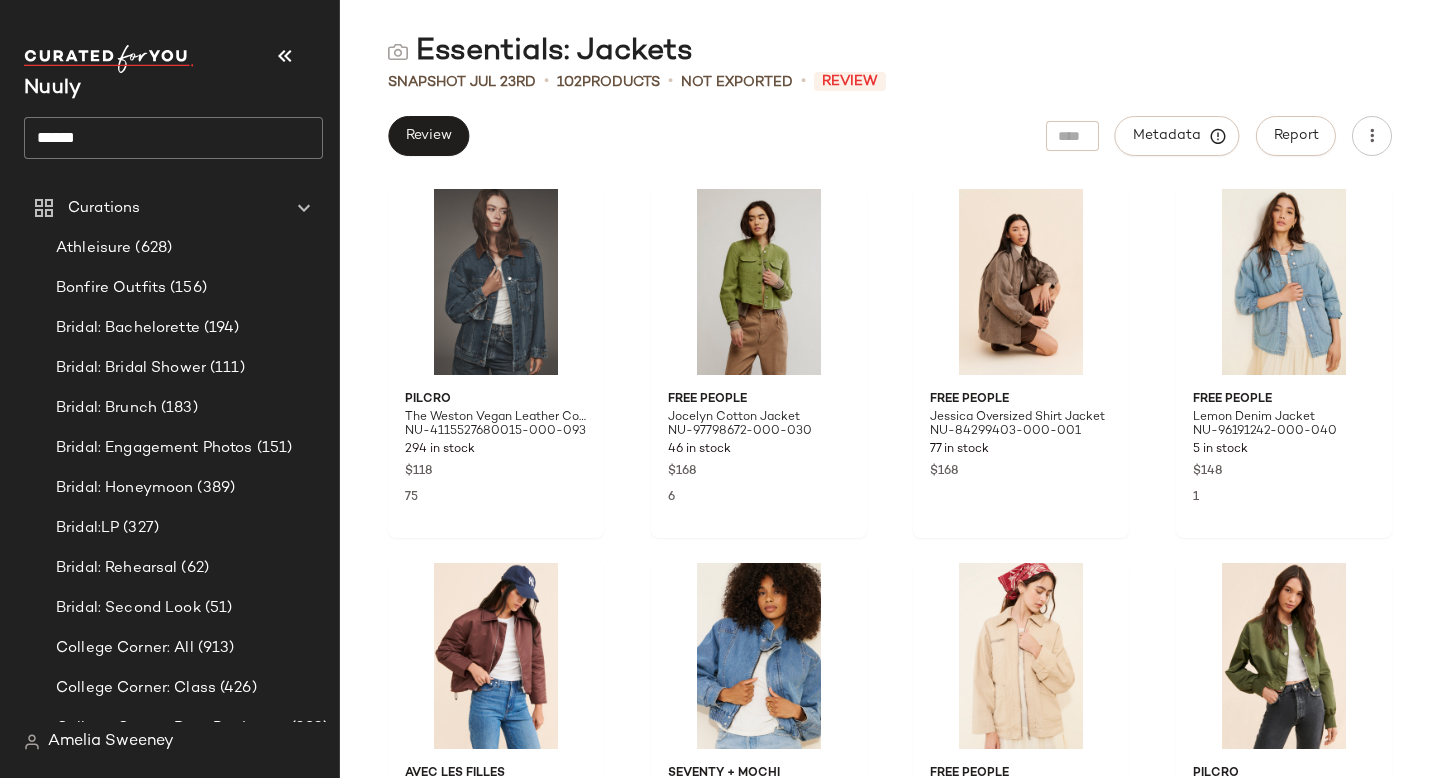 click on "******" 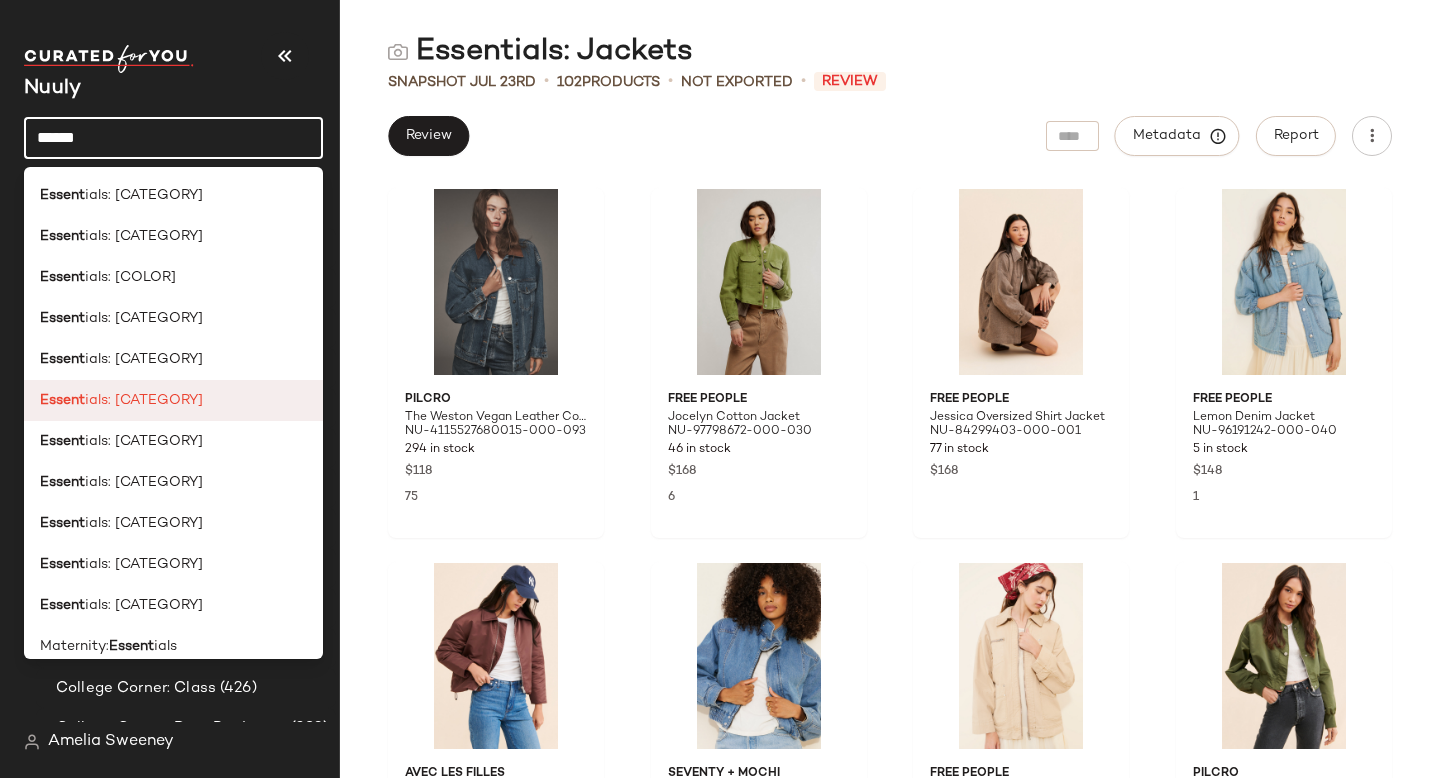 scroll, scrollTop: 16, scrollLeft: 0, axis: vertical 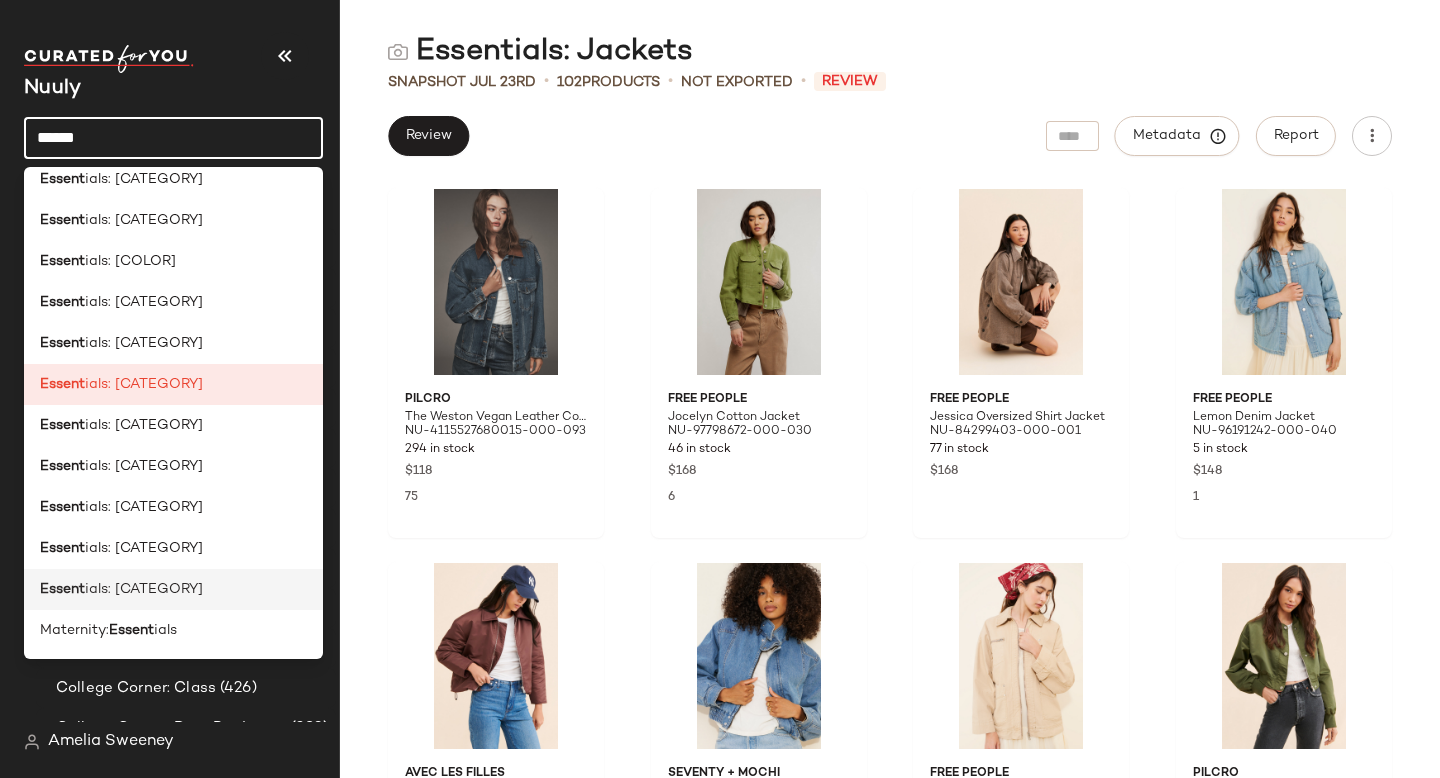 click on "ials: [CATEGORY]" at bounding box center [144, 589] 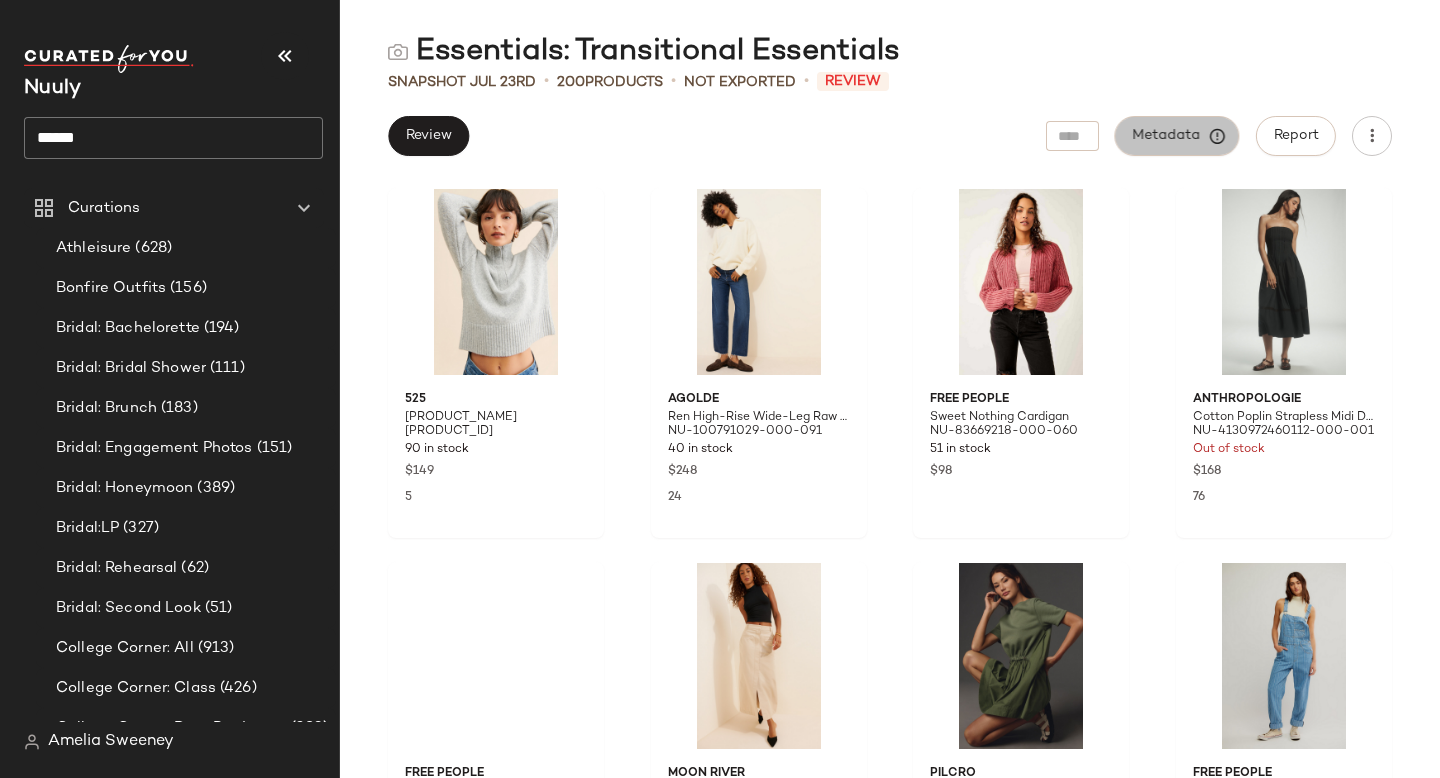 click on "Metadata" 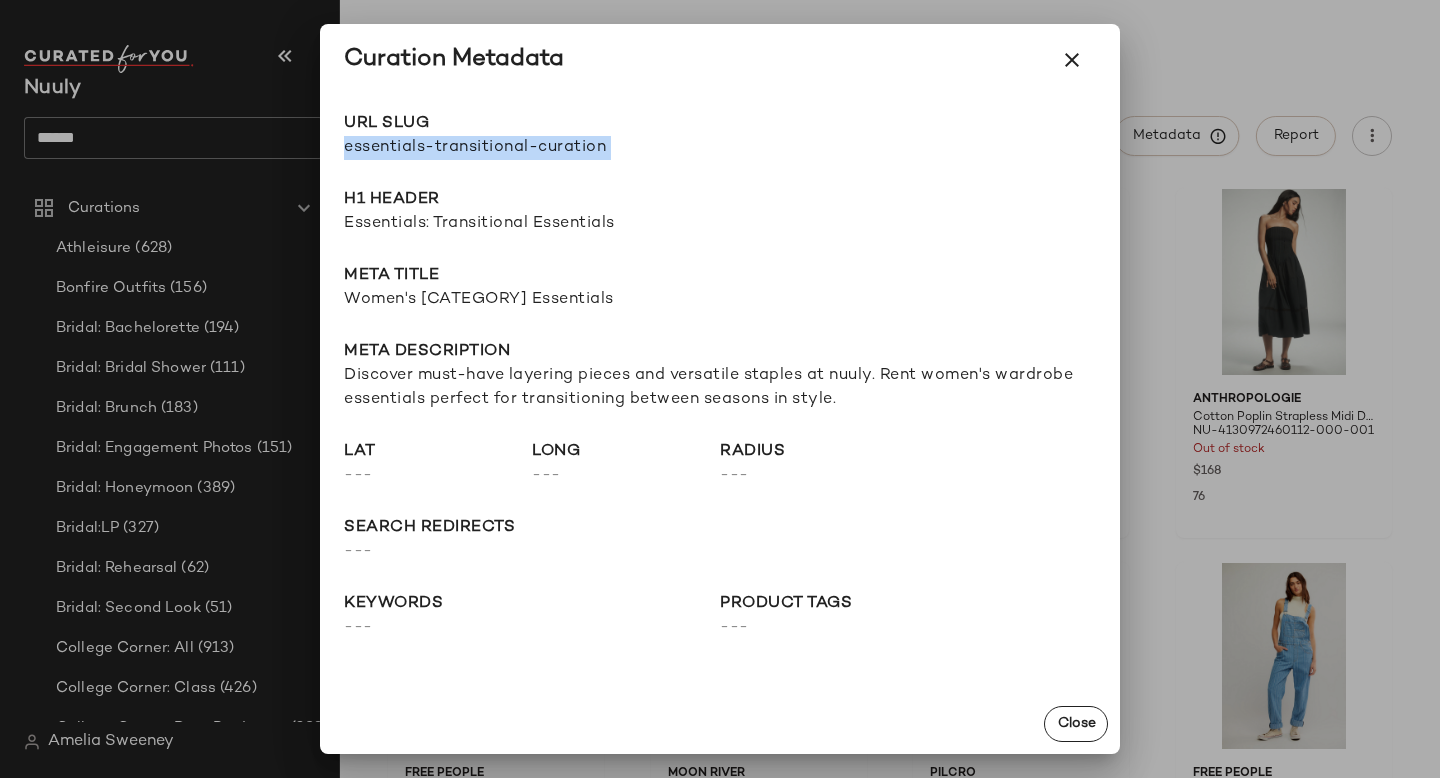 drag, startPoint x: 346, startPoint y: 151, endPoint x: 750, endPoint y: 151, distance: 404 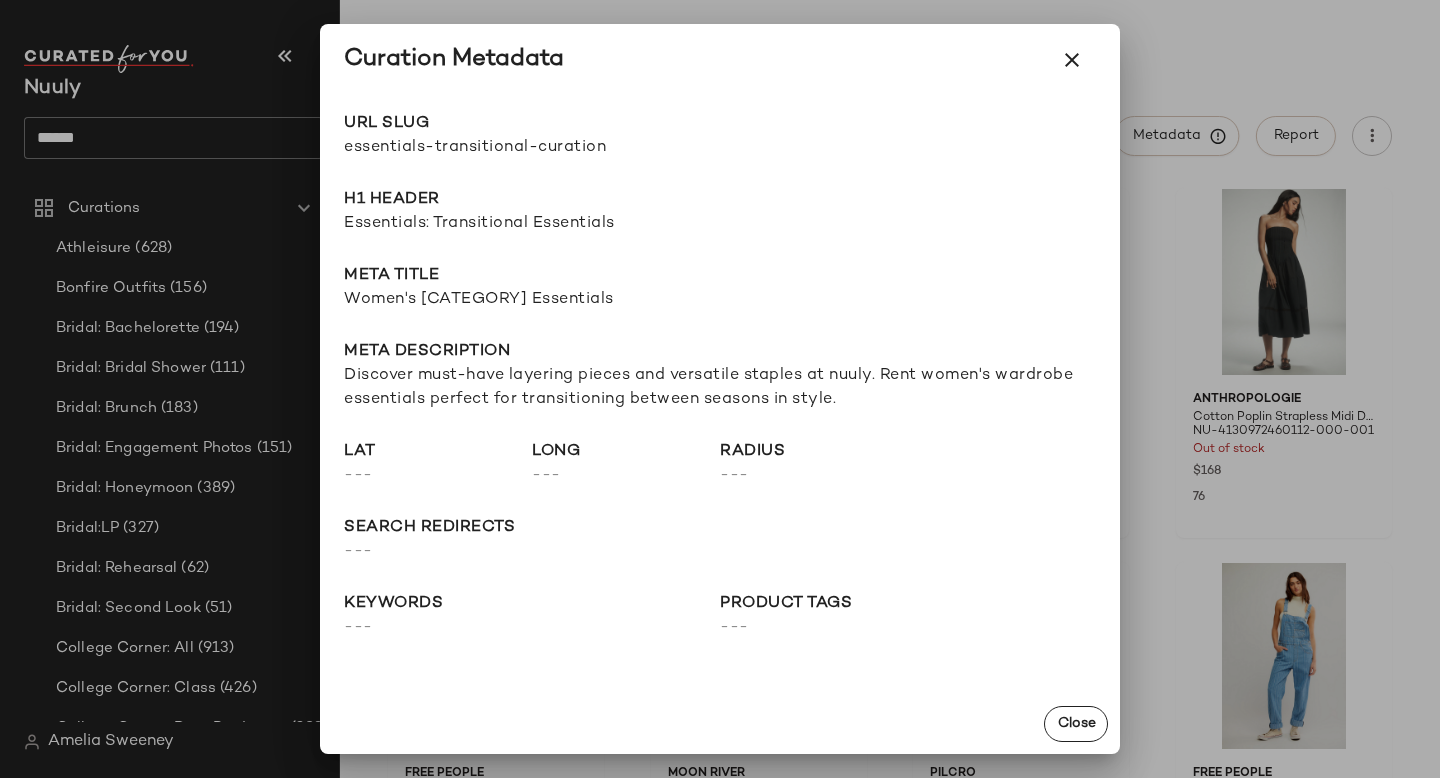 click at bounding box center [720, 389] 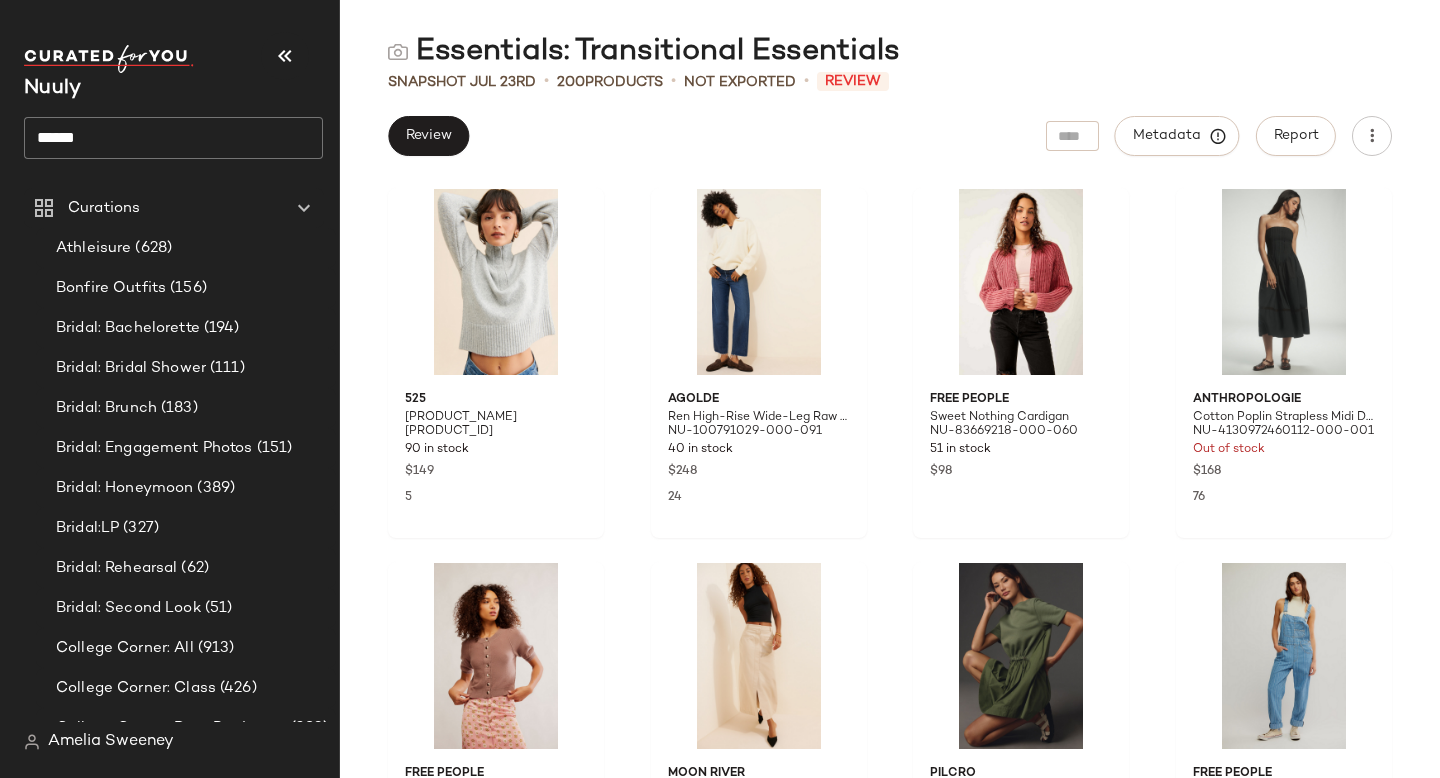 click on "******" 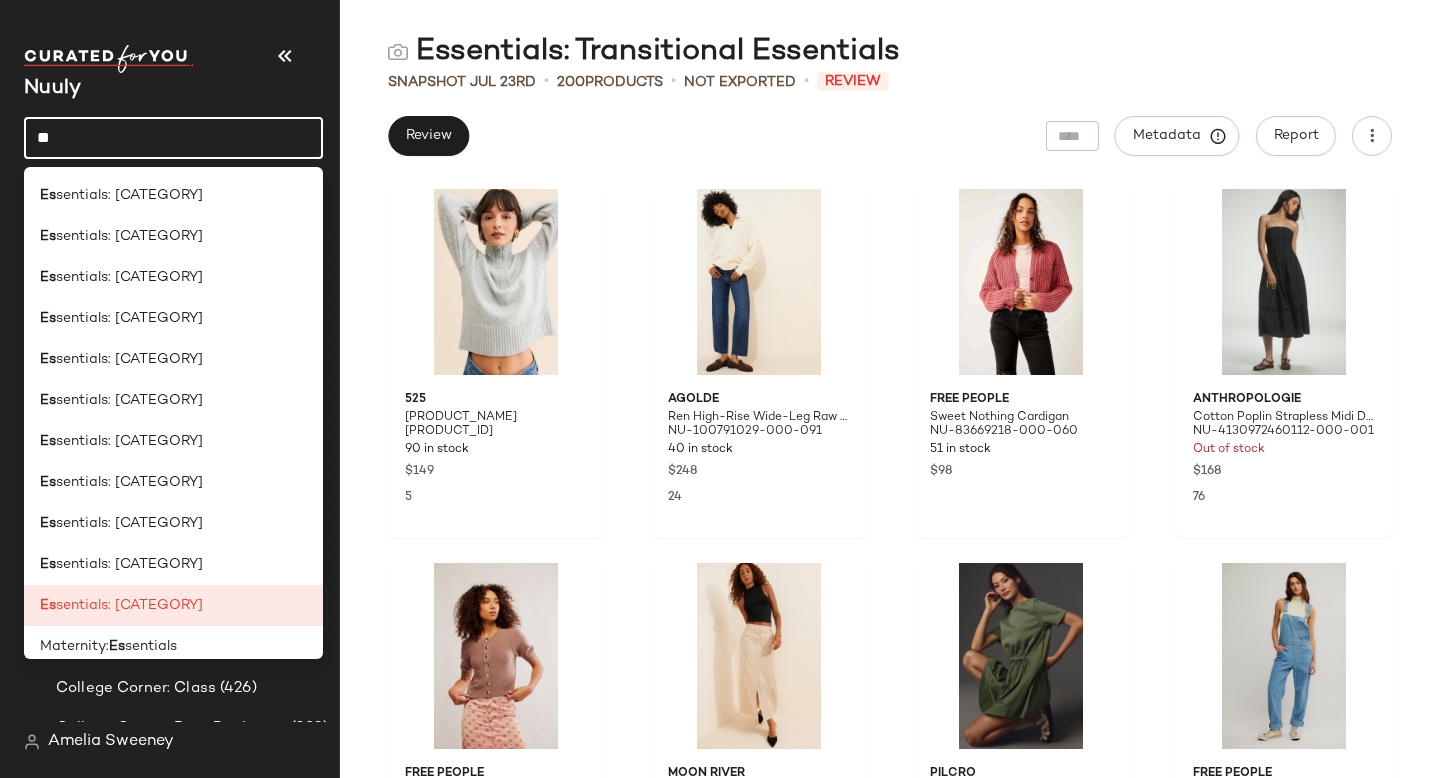 type on "*" 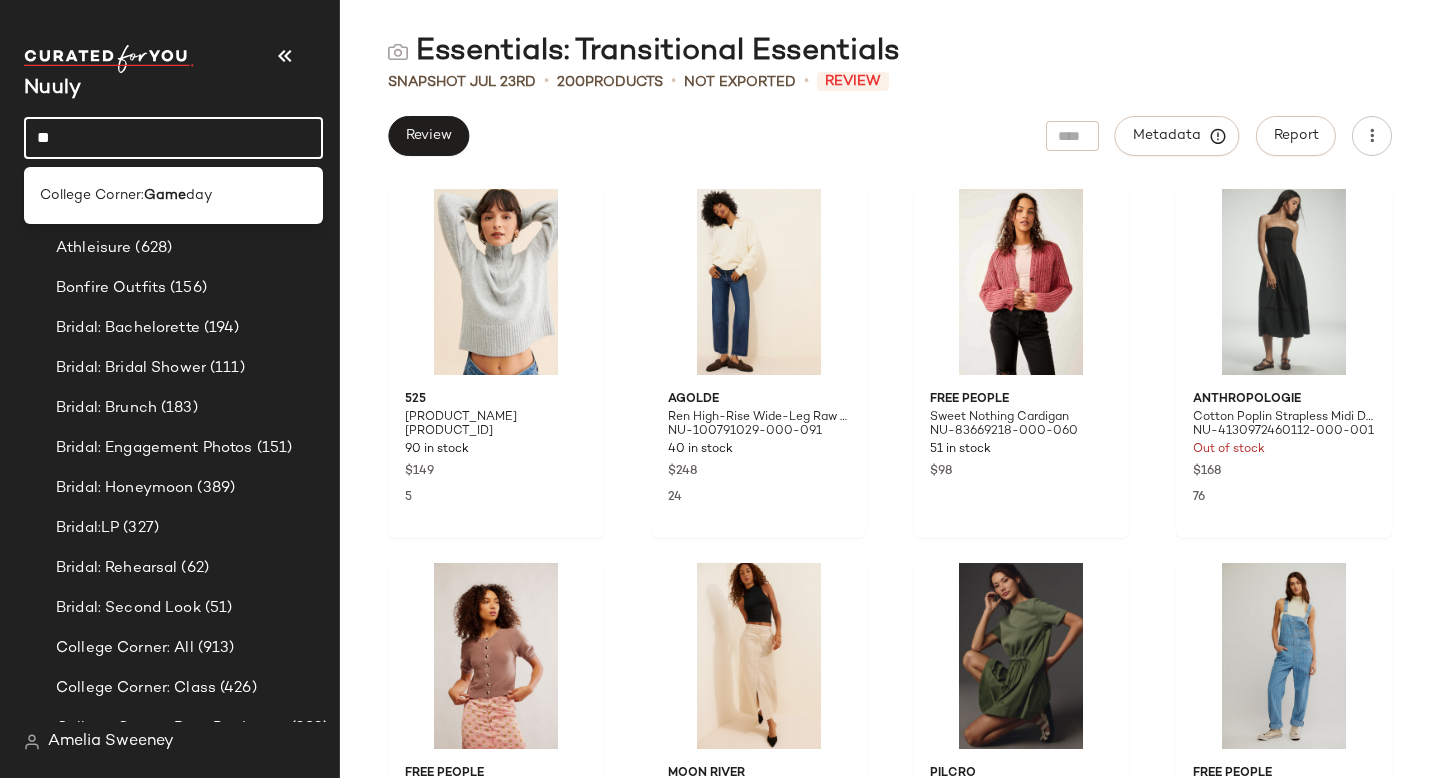 type on "*" 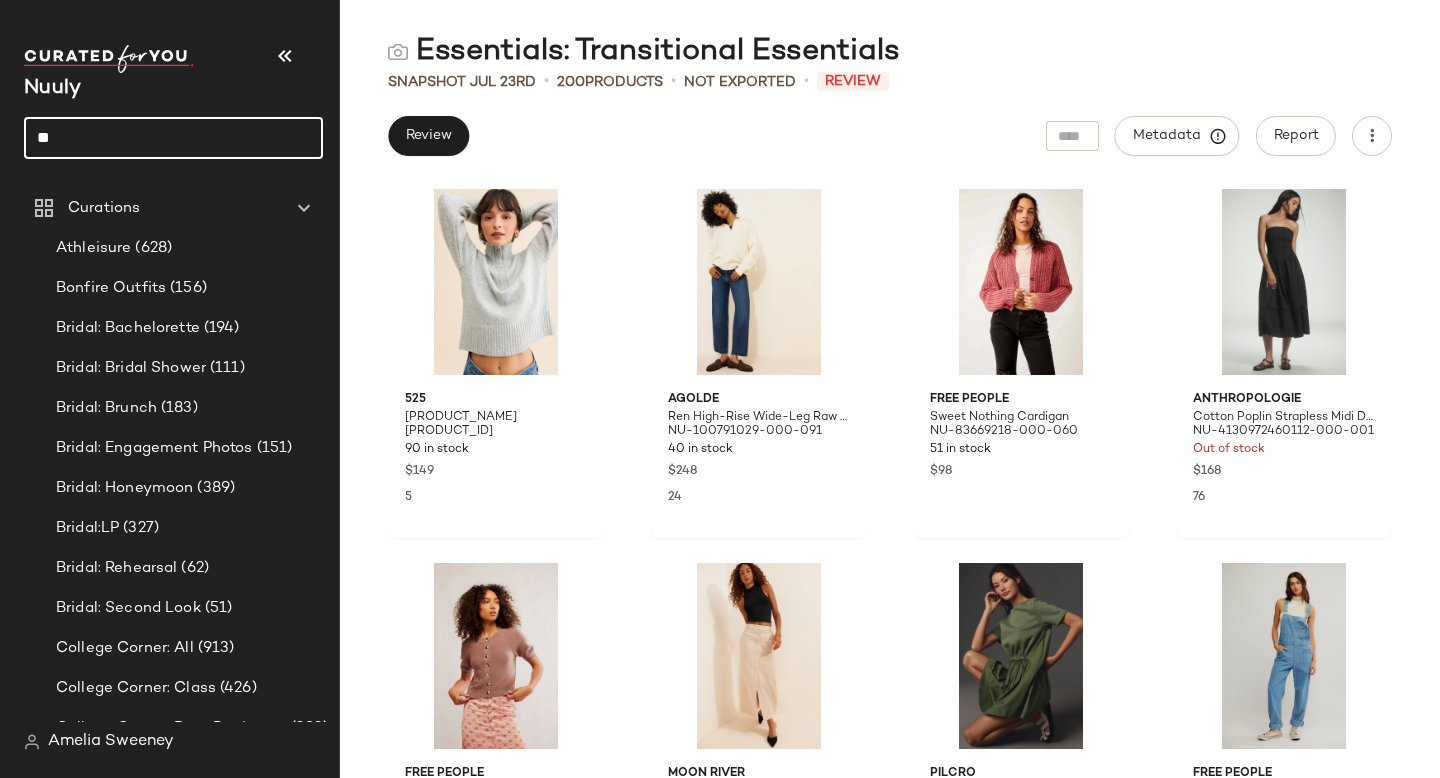 type on "*" 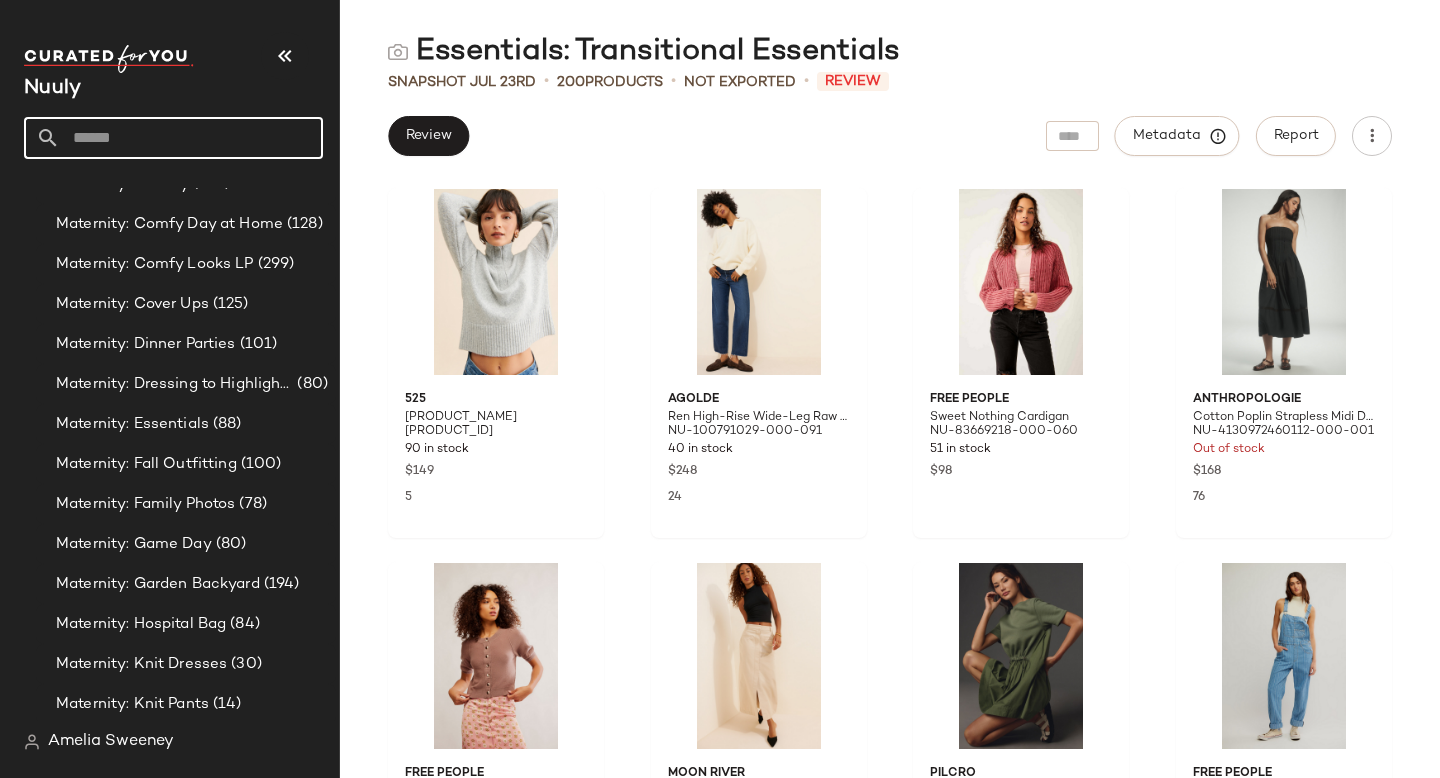 scroll, scrollTop: 5107, scrollLeft: 0, axis: vertical 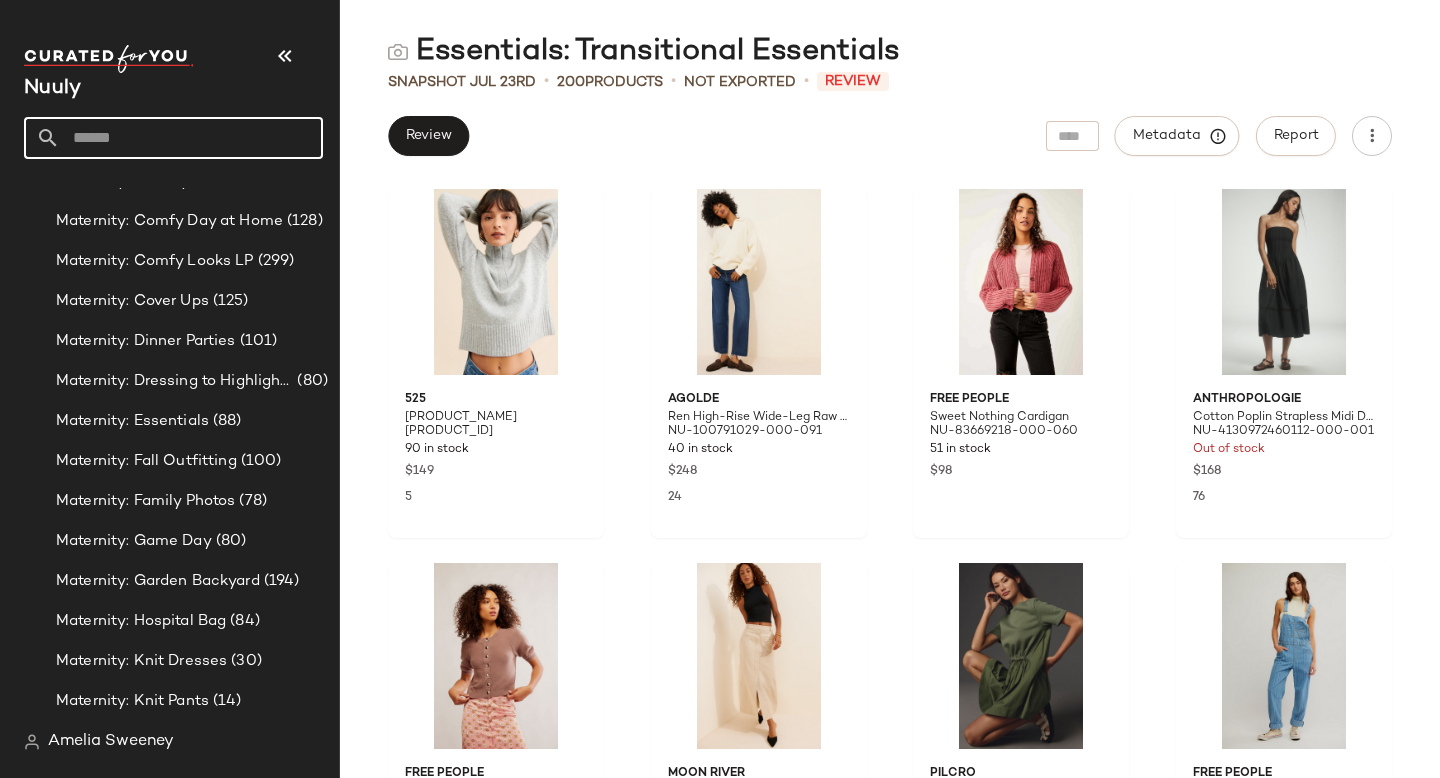 type 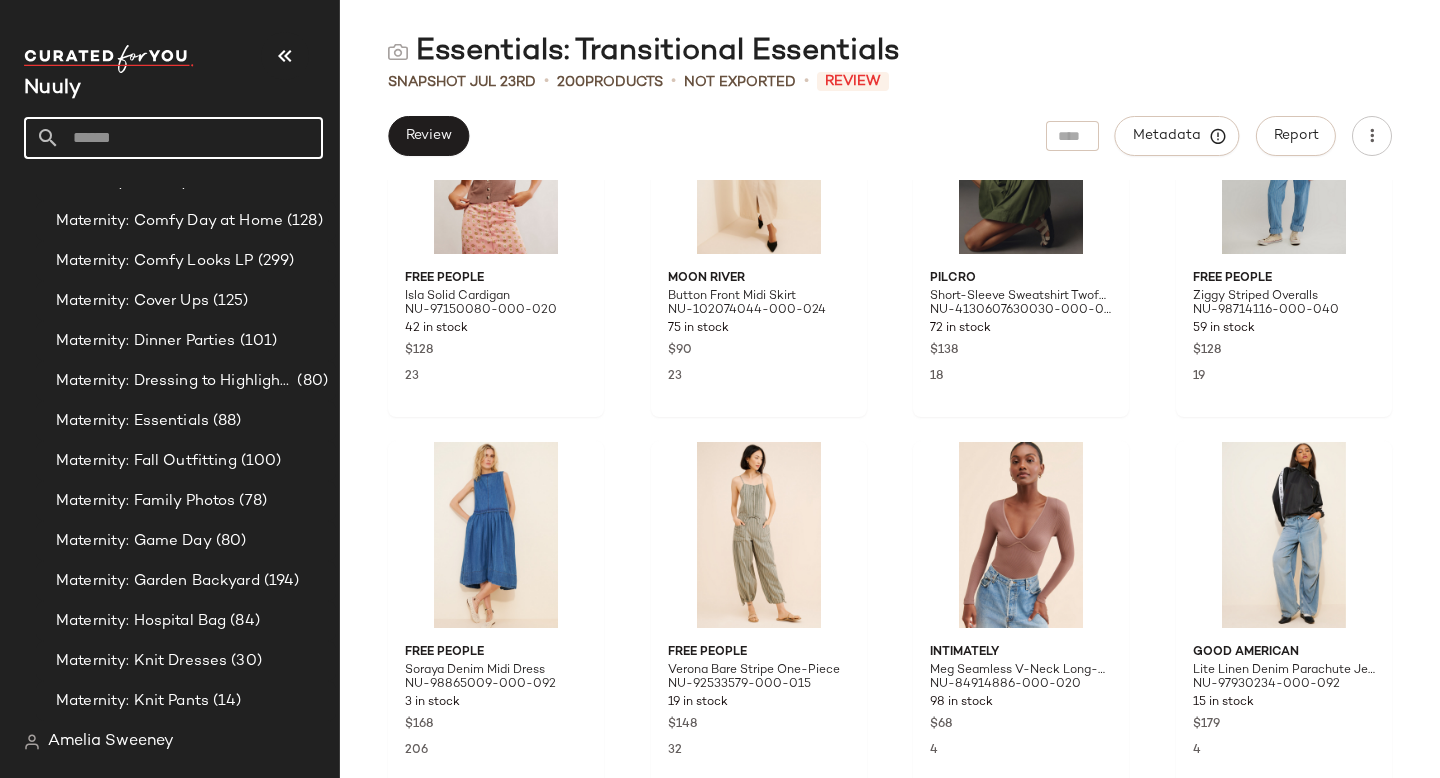 scroll, scrollTop: 0, scrollLeft: 0, axis: both 